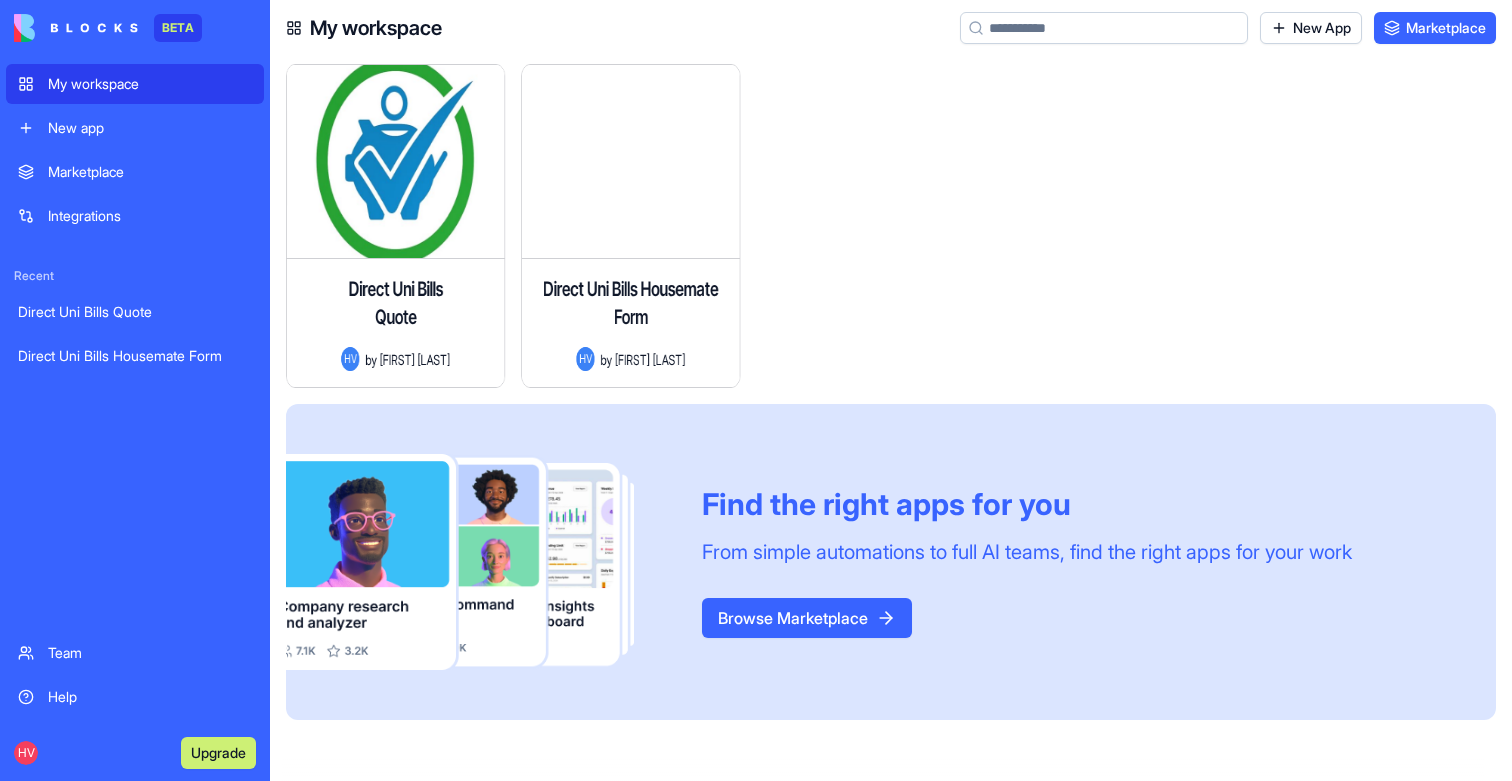 scroll, scrollTop: 0, scrollLeft: 0, axis: both 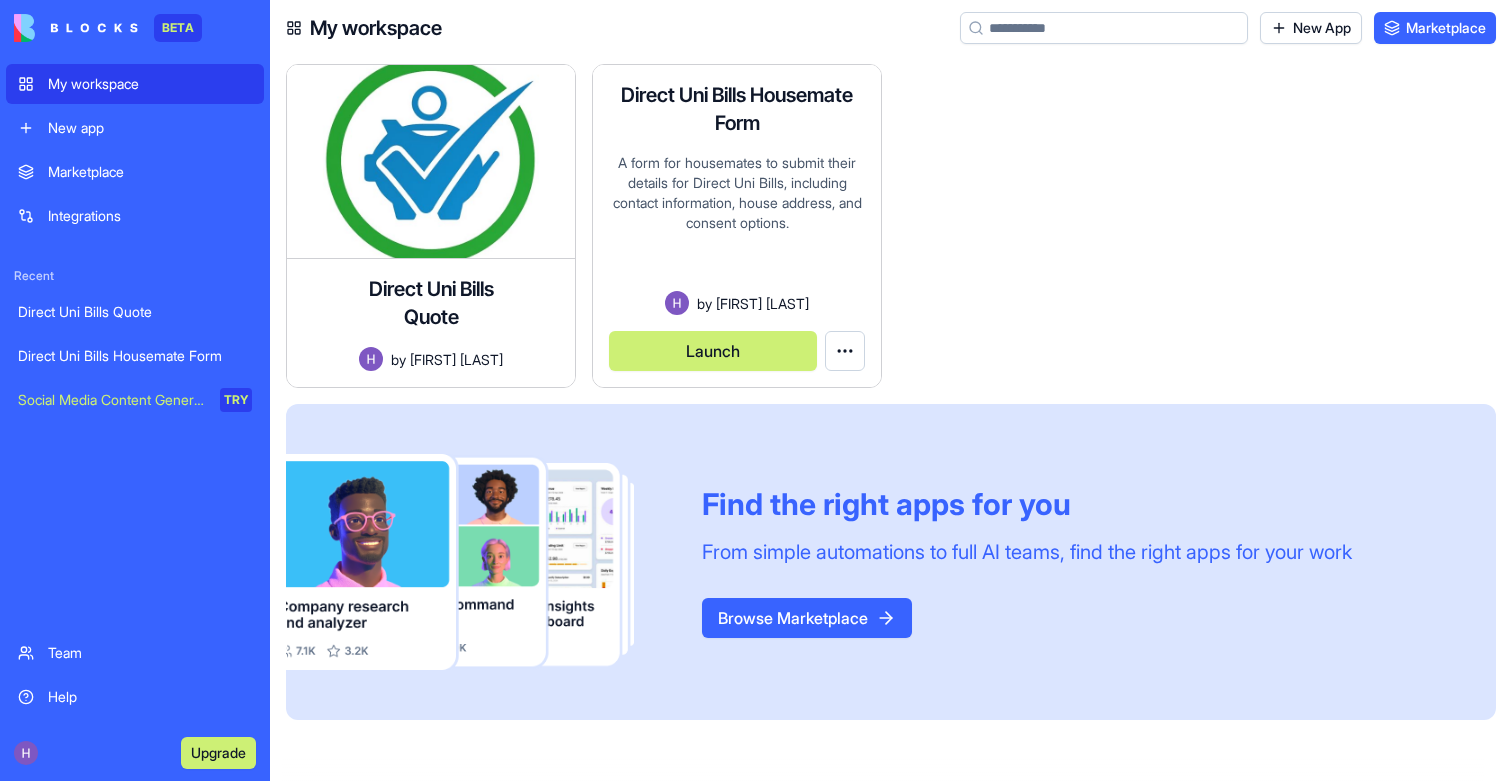 click on "Launch" at bounding box center (713, 351) 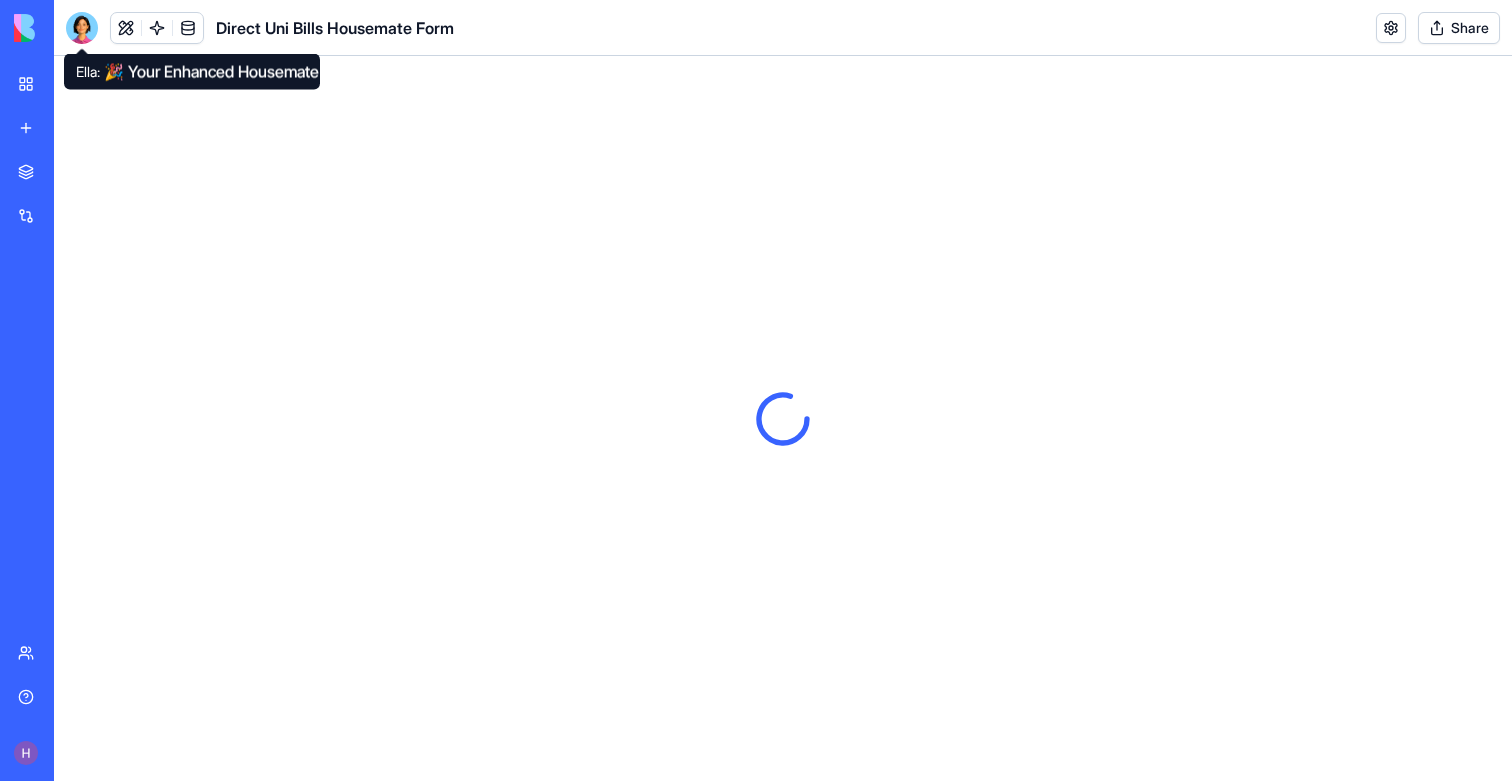 click at bounding box center (82, 28) 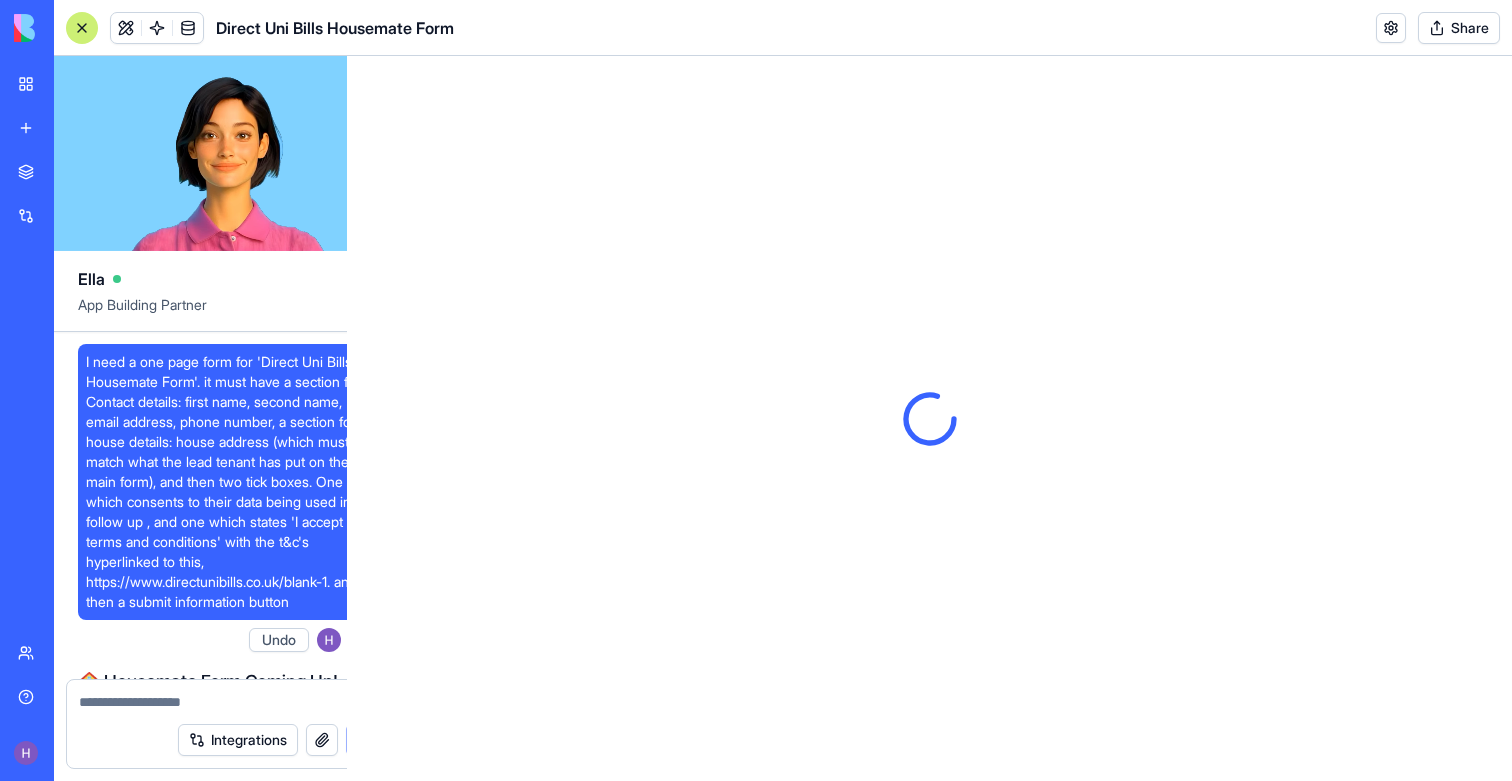 scroll, scrollTop: 2097, scrollLeft: 0, axis: vertical 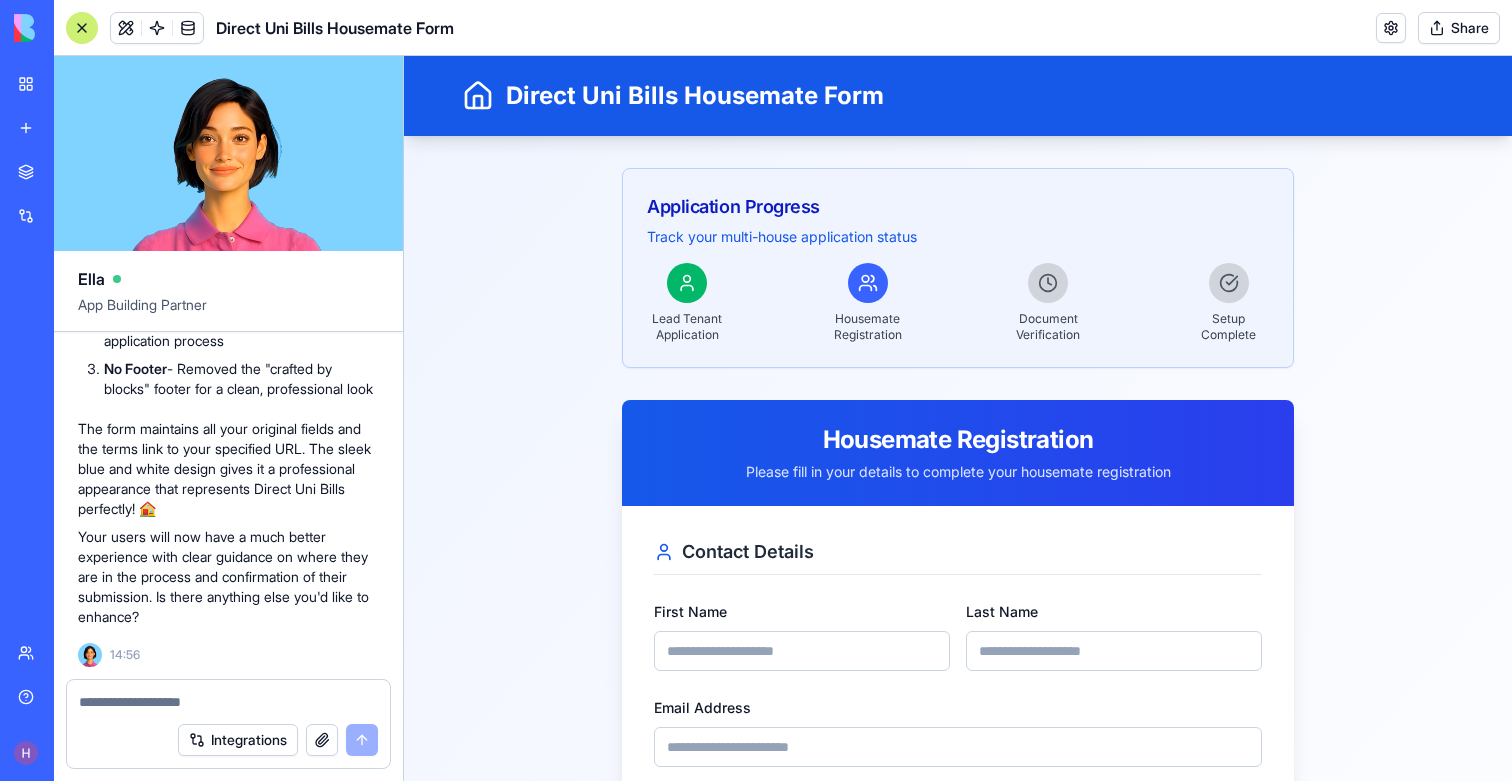 click on "Housemate Registration" at bounding box center (868, 303) 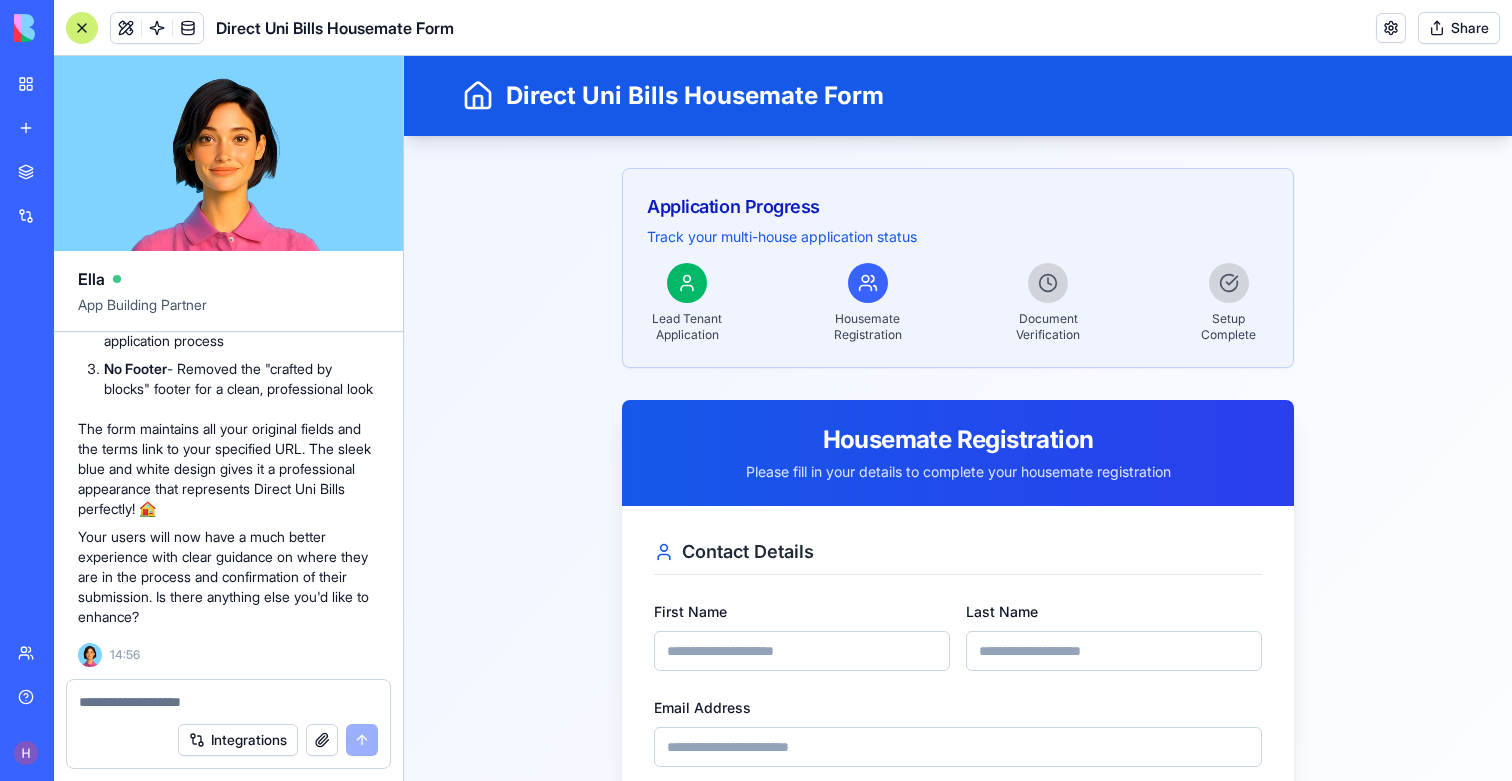 click at bounding box center [1048, 283] 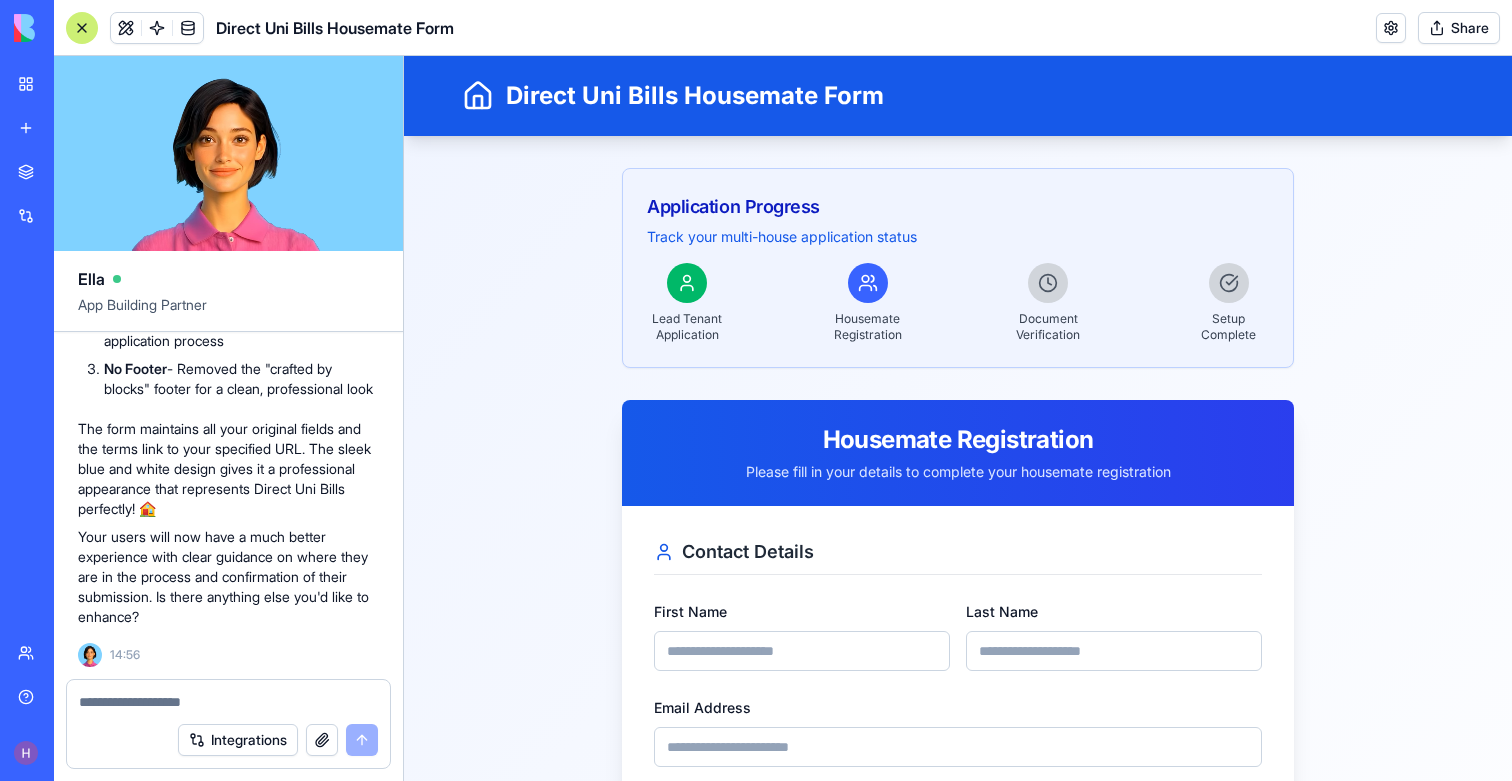 click 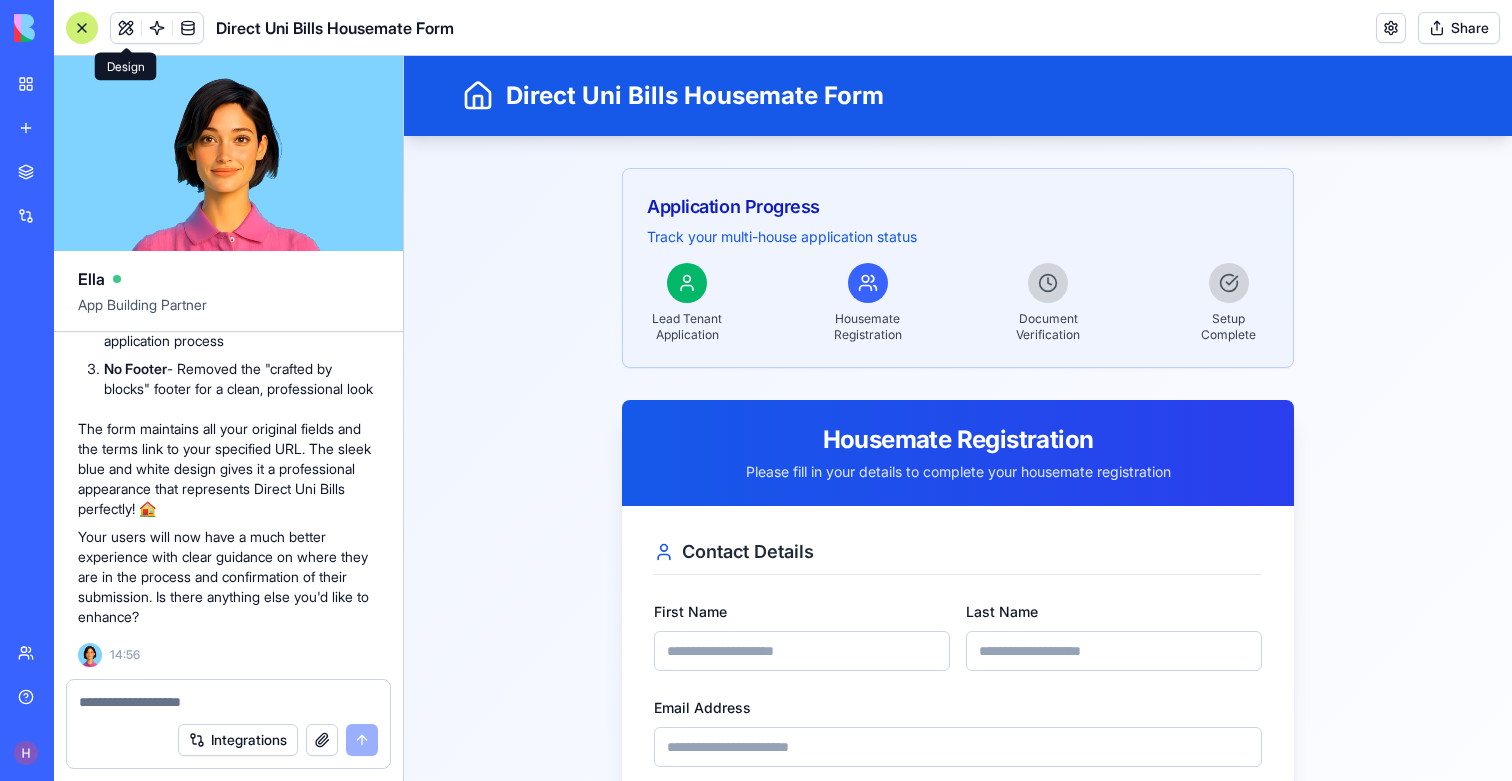 click at bounding box center [126, 28] 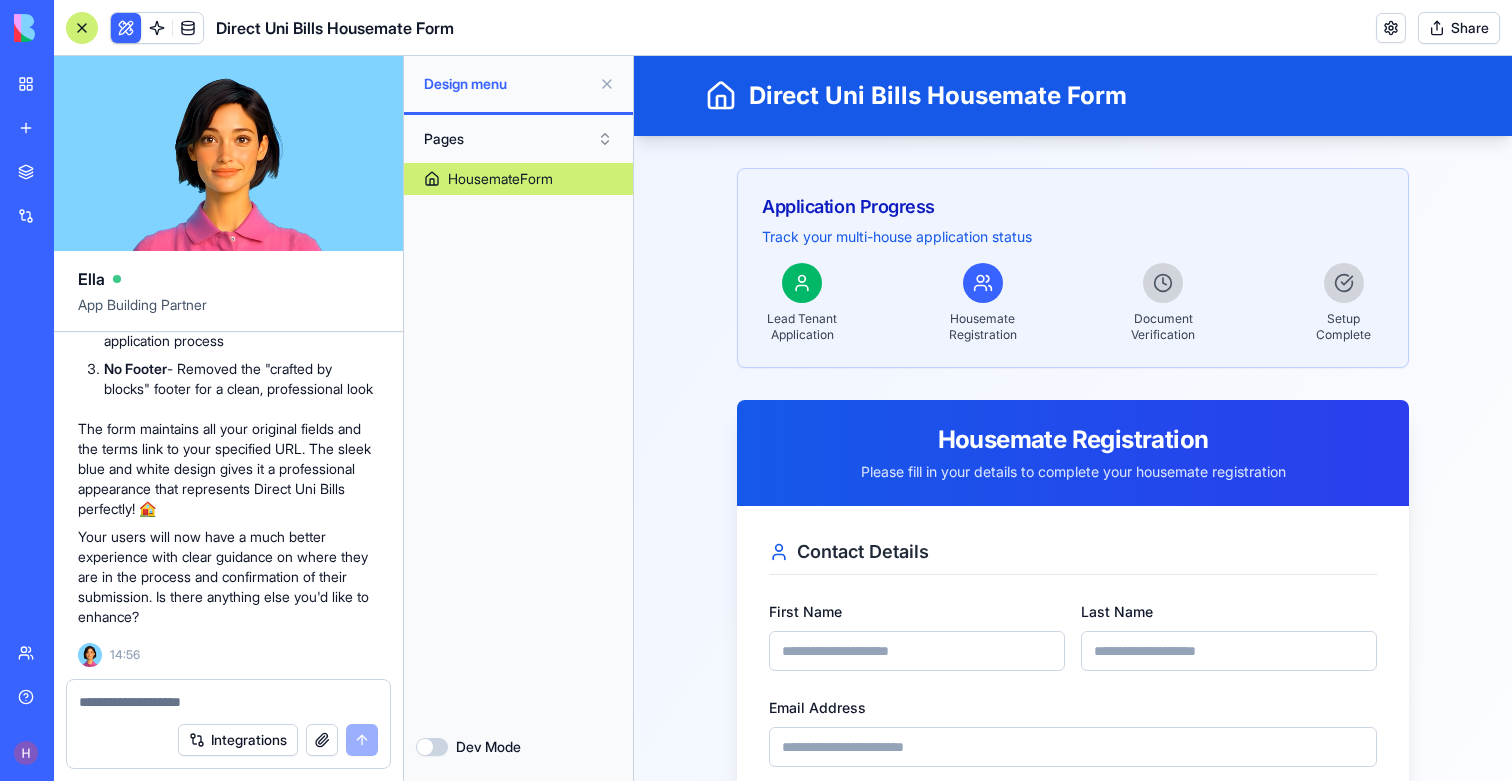click at bounding box center [126, 28] 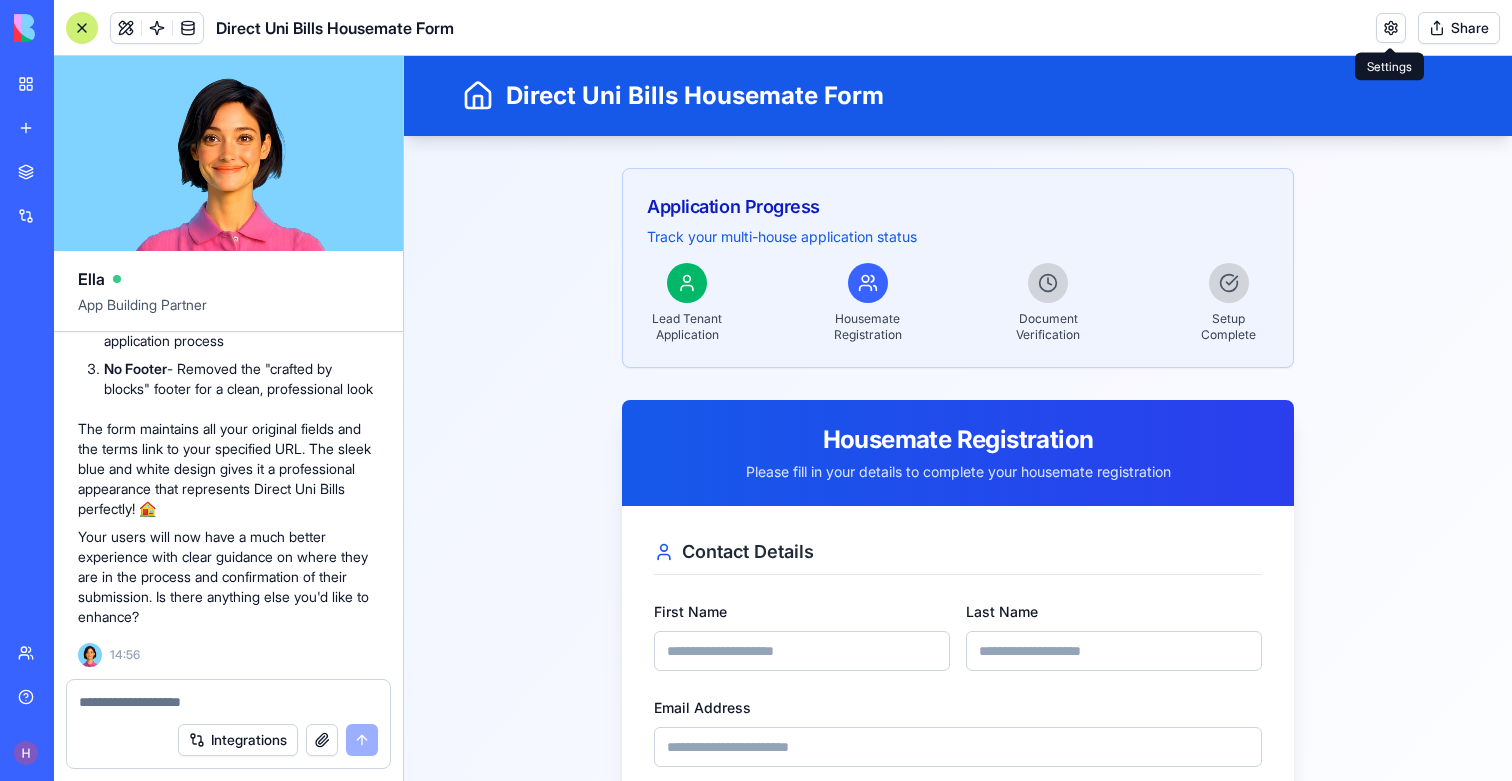 click at bounding box center [1391, 28] 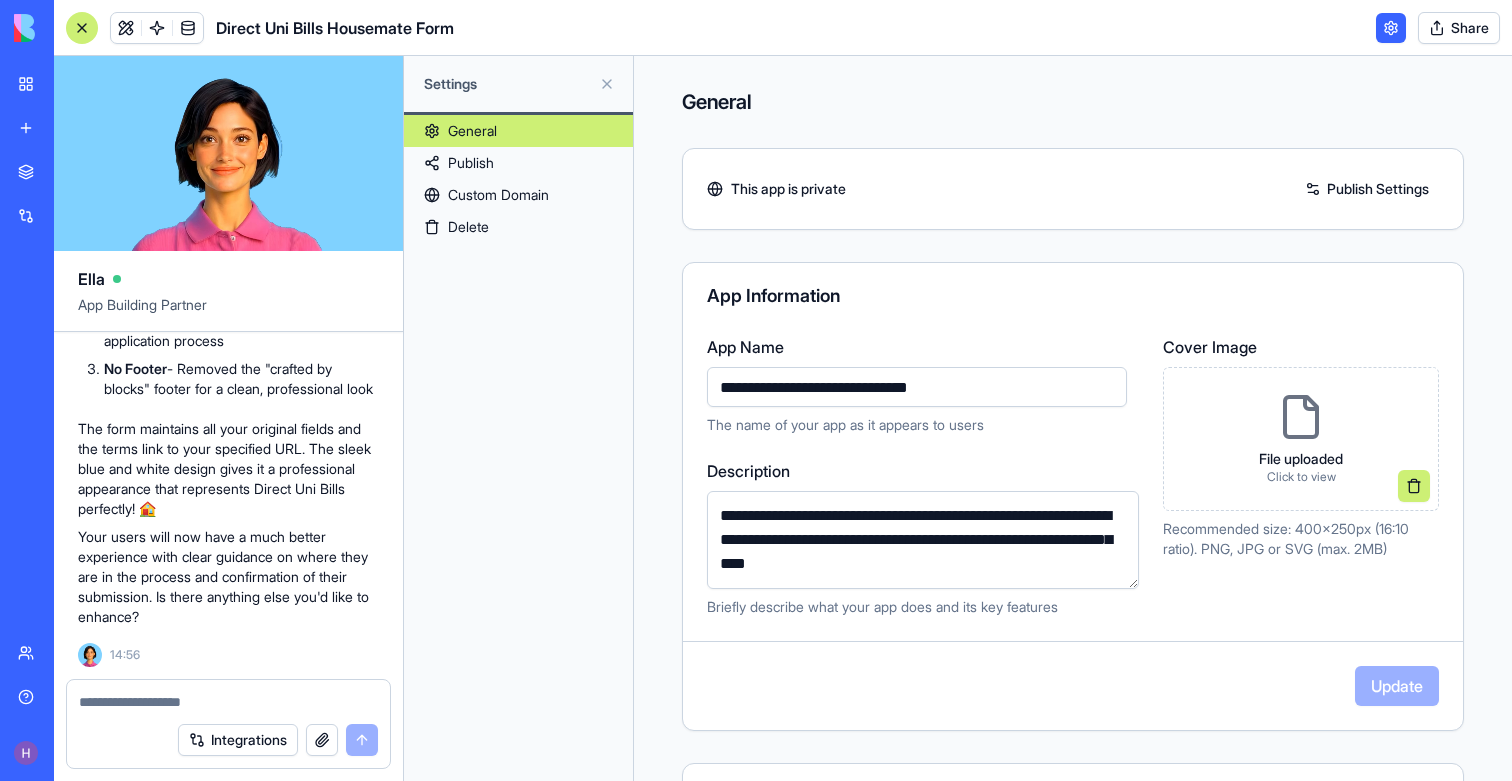 click on "Publish" at bounding box center [518, 163] 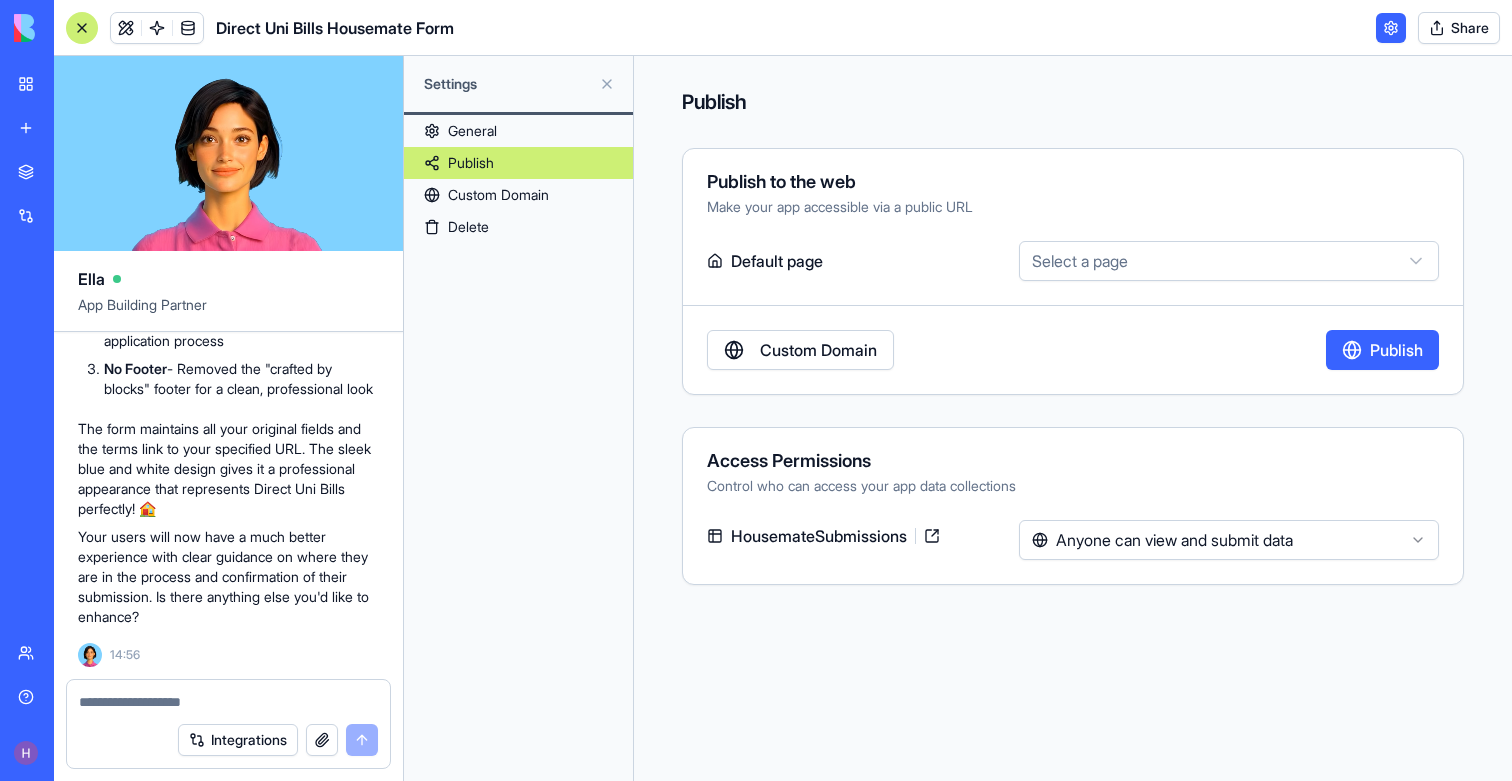click on "My workspace" at bounding box center [46, 84] 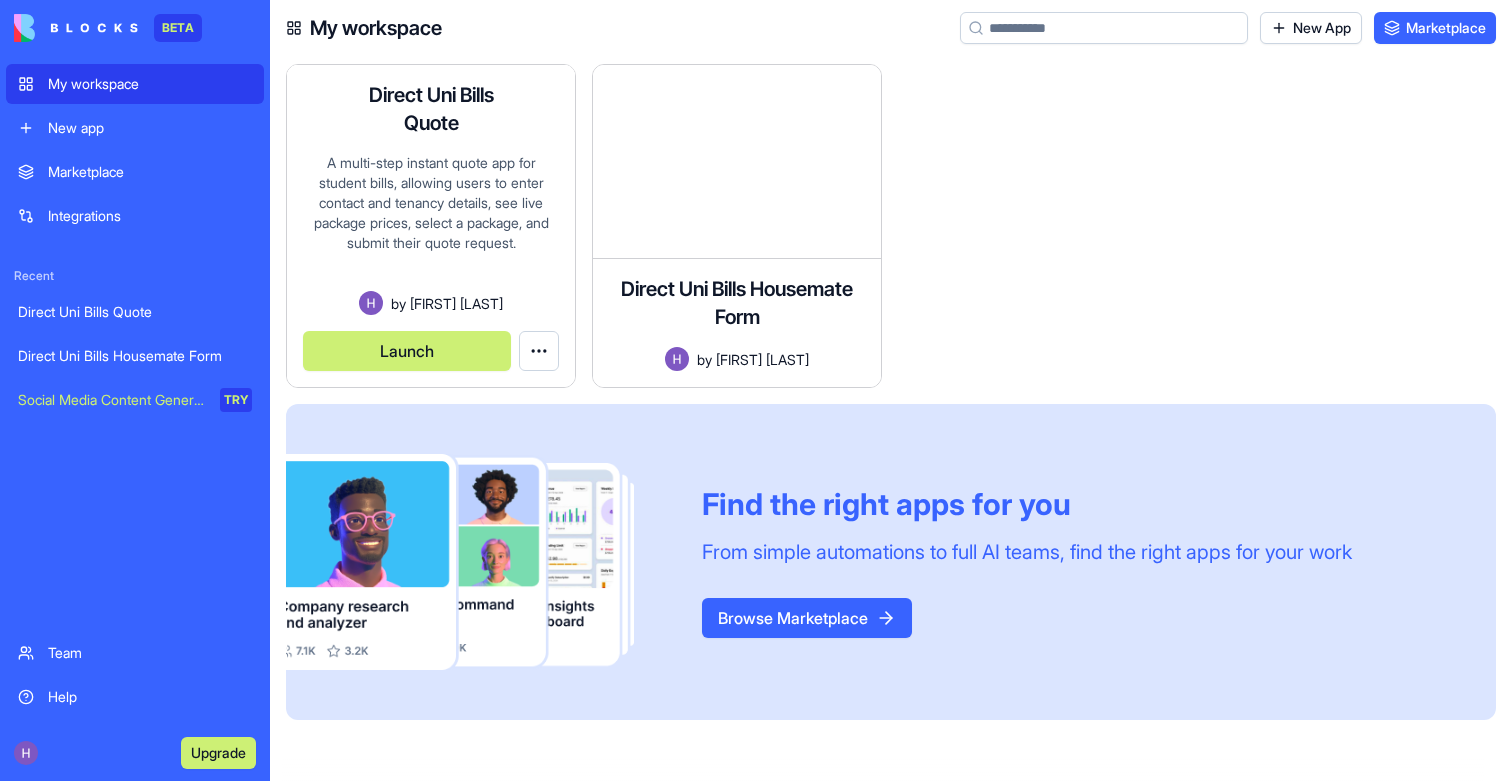 click on "Launch" at bounding box center [407, 351] 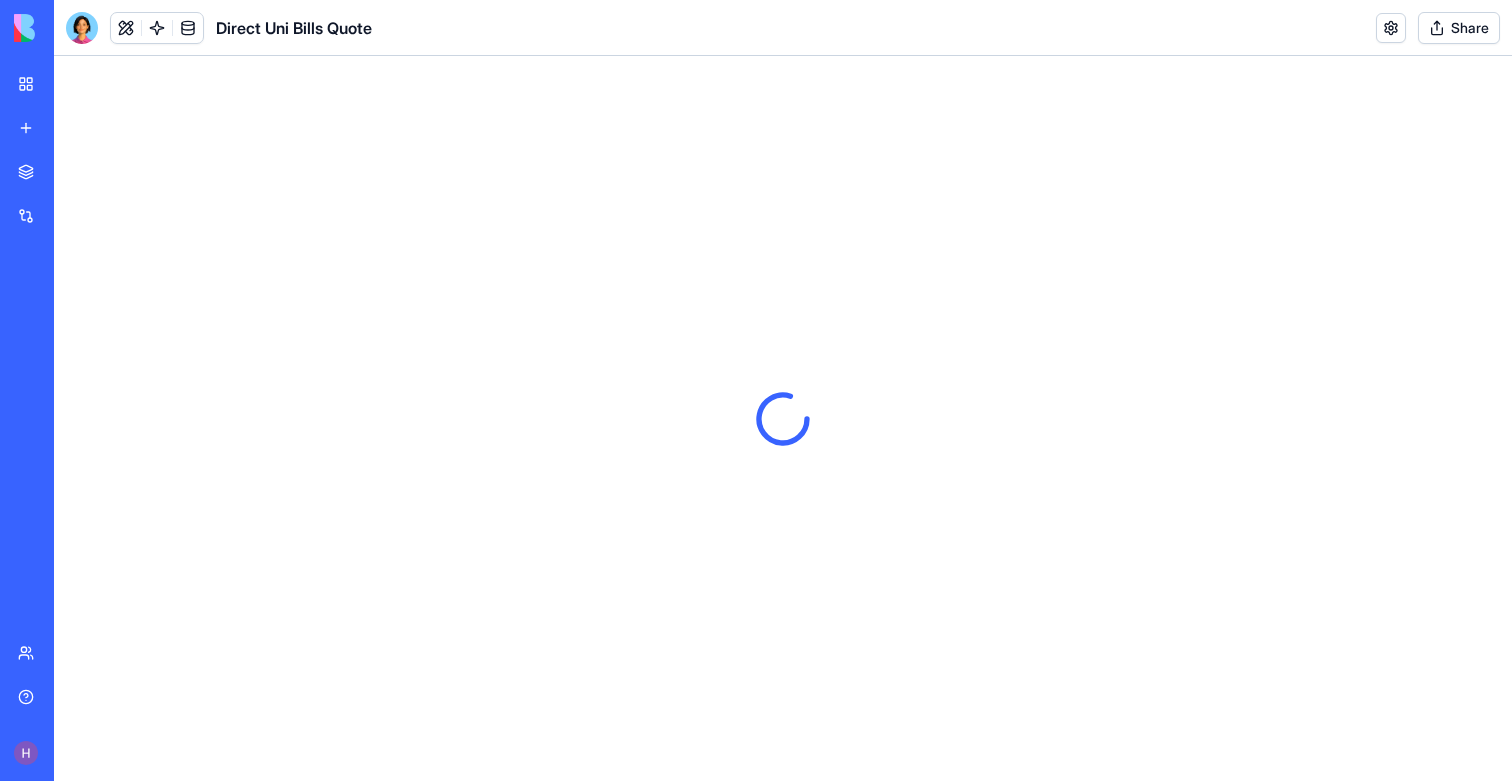 scroll, scrollTop: 0, scrollLeft: 0, axis: both 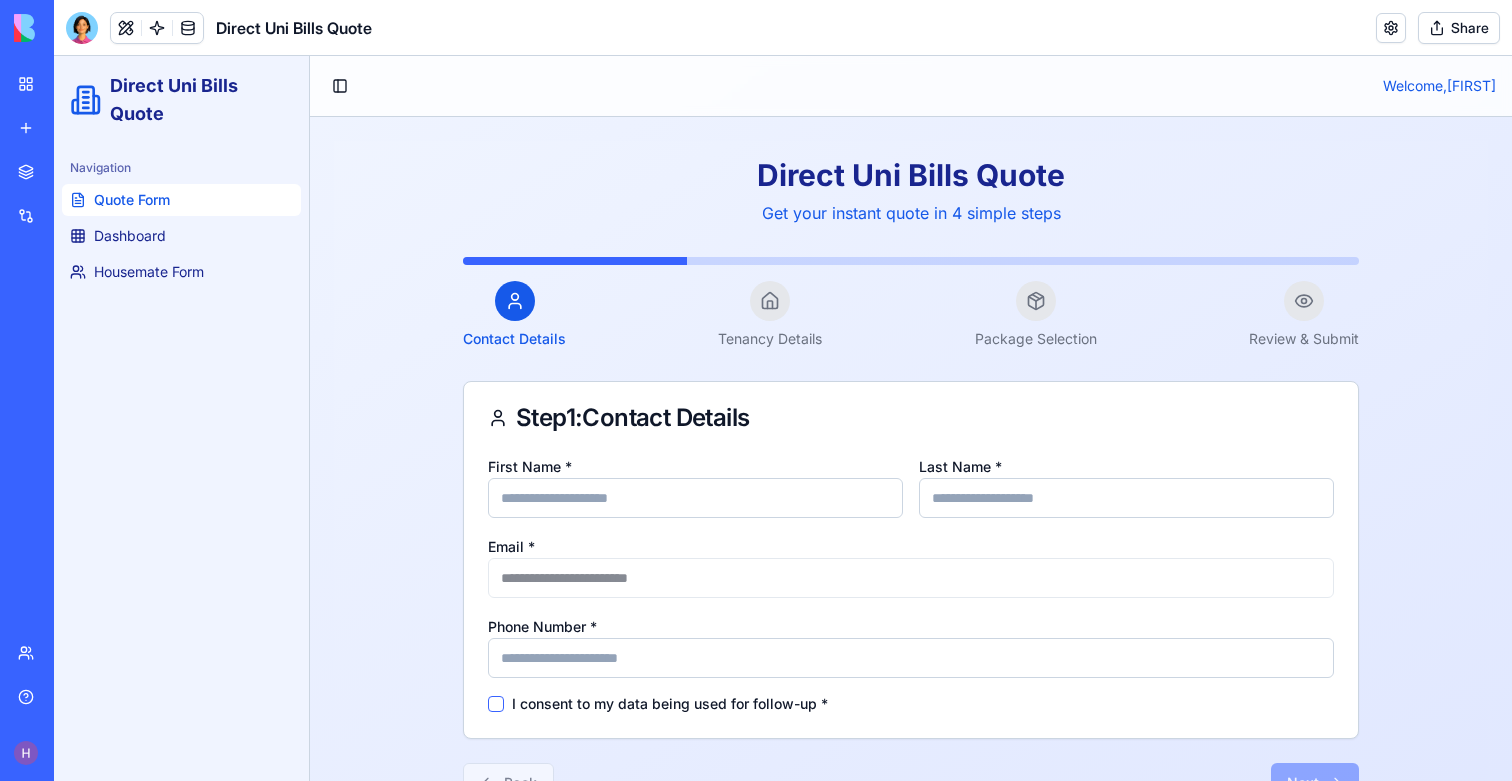 click at bounding box center (770, 301) 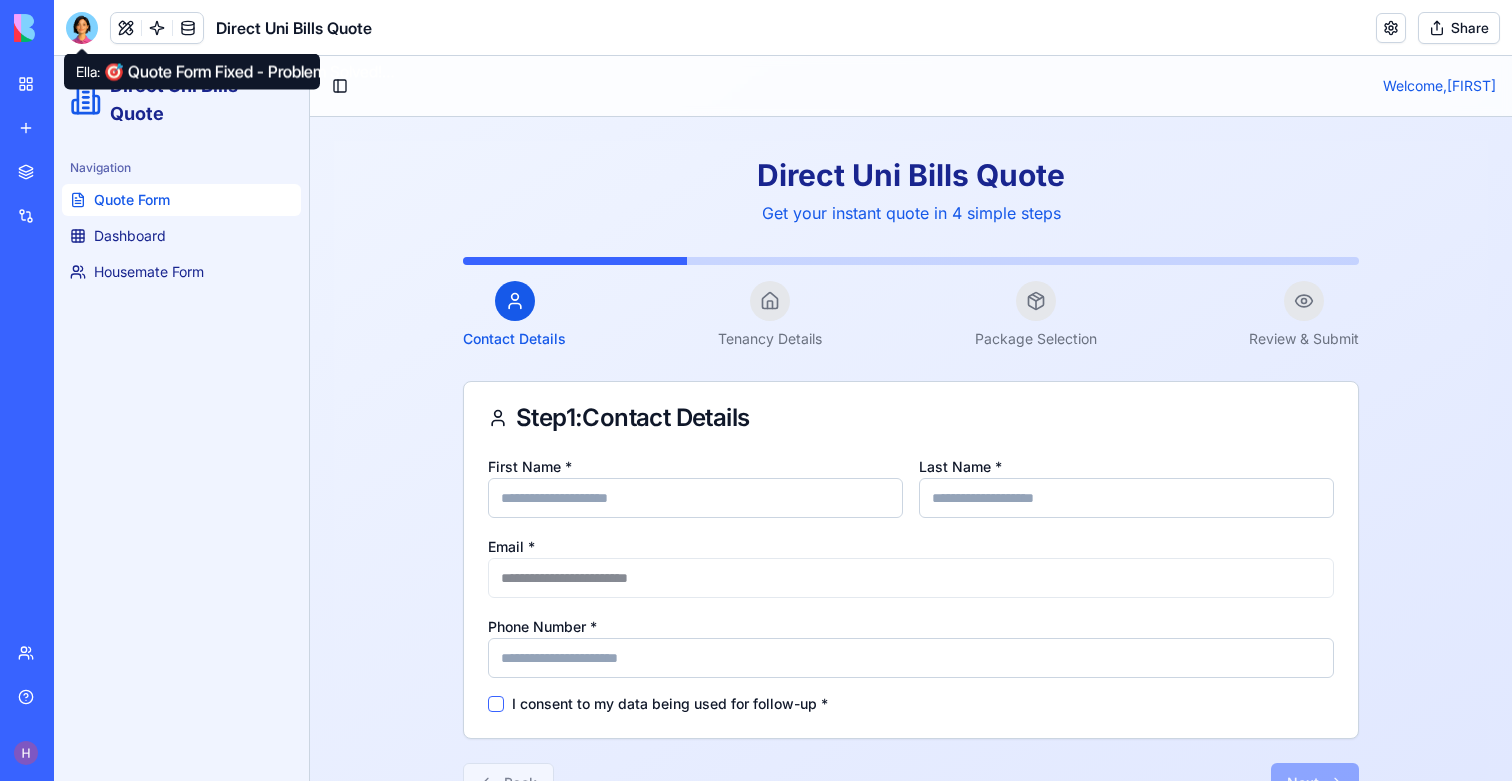 click at bounding box center (82, 28) 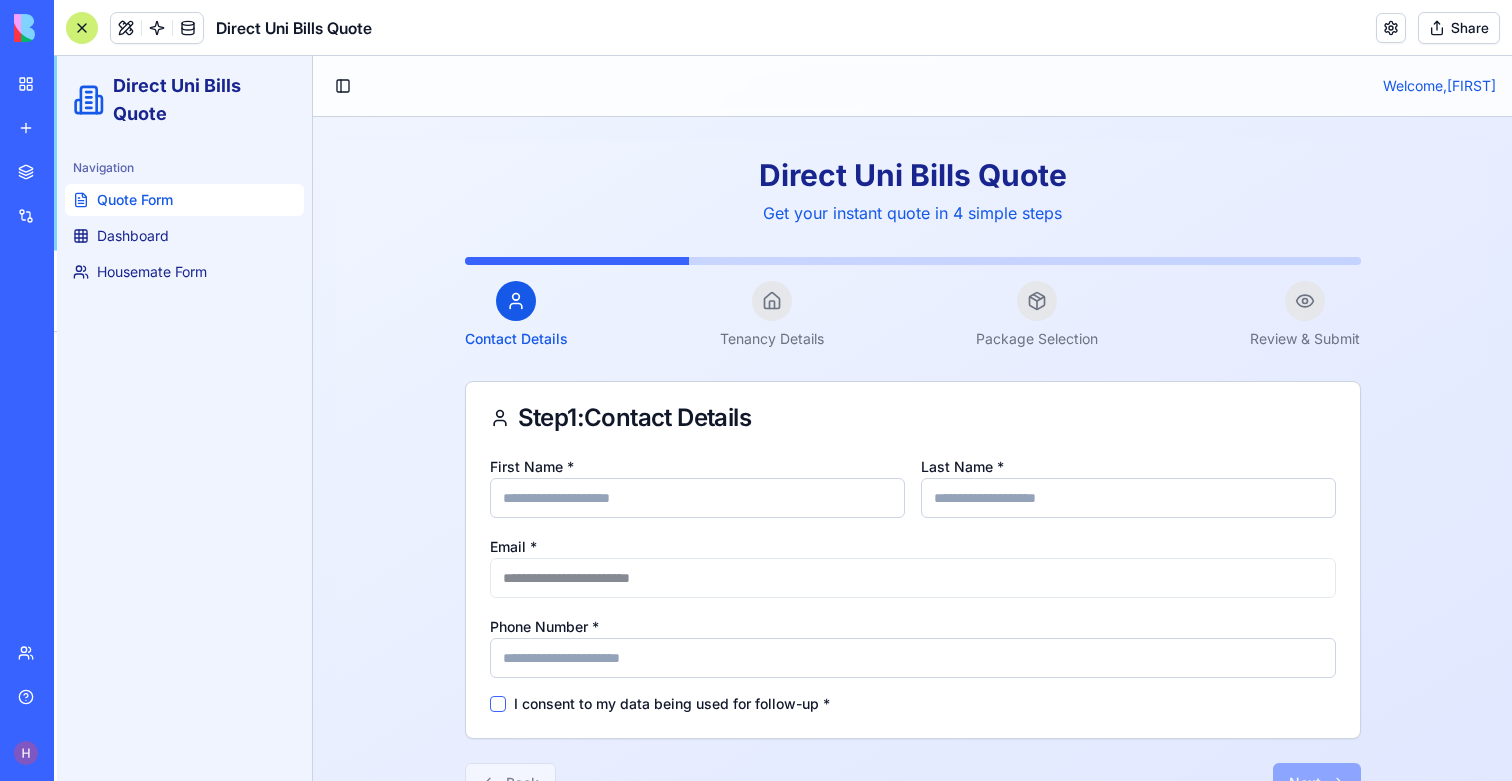 scroll, scrollTop: 30208, scrollLeft: 0, axis: vertical 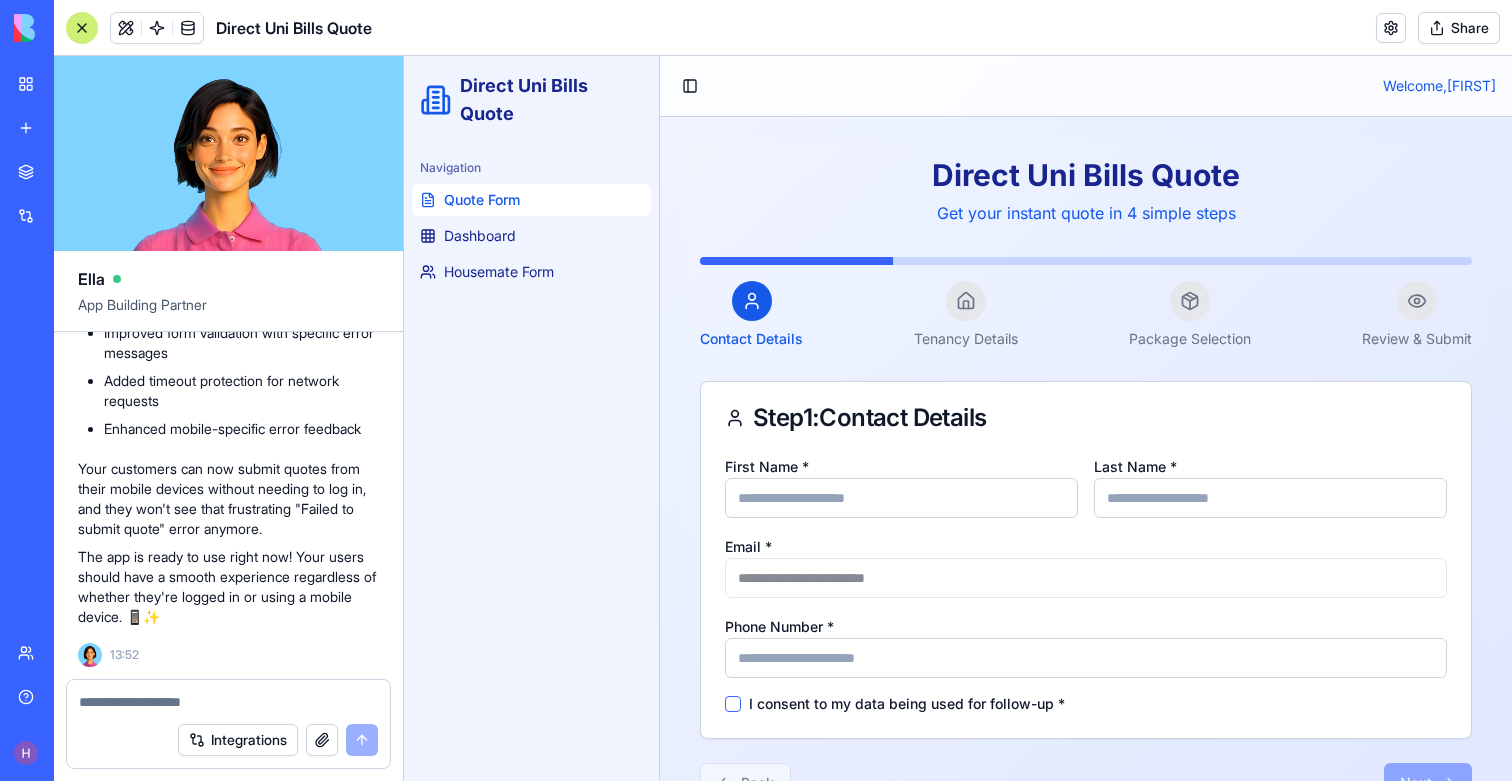 click on "My workspace" at bounding box center [61, 84] 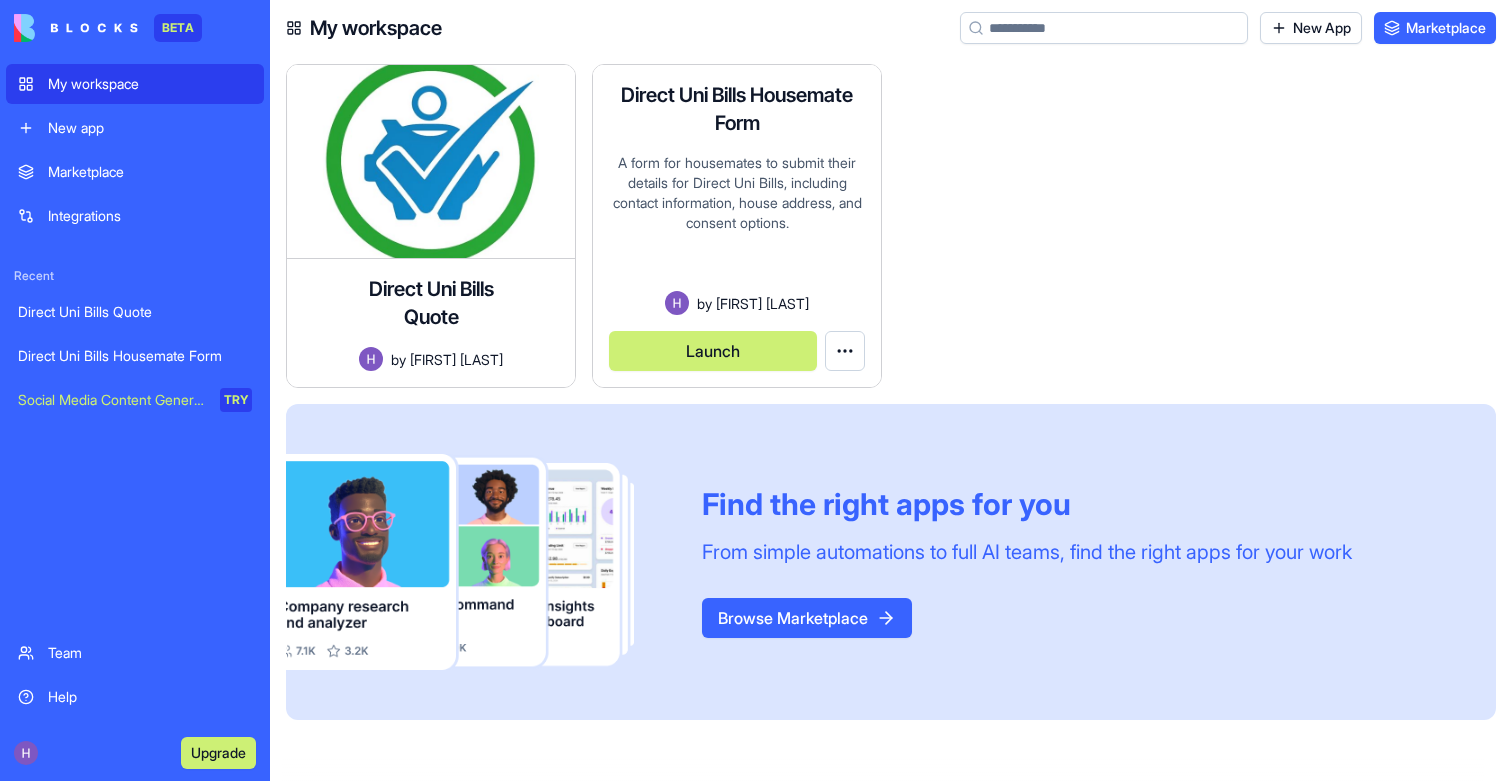 click on "Launch" at bounding box center (713, 351) 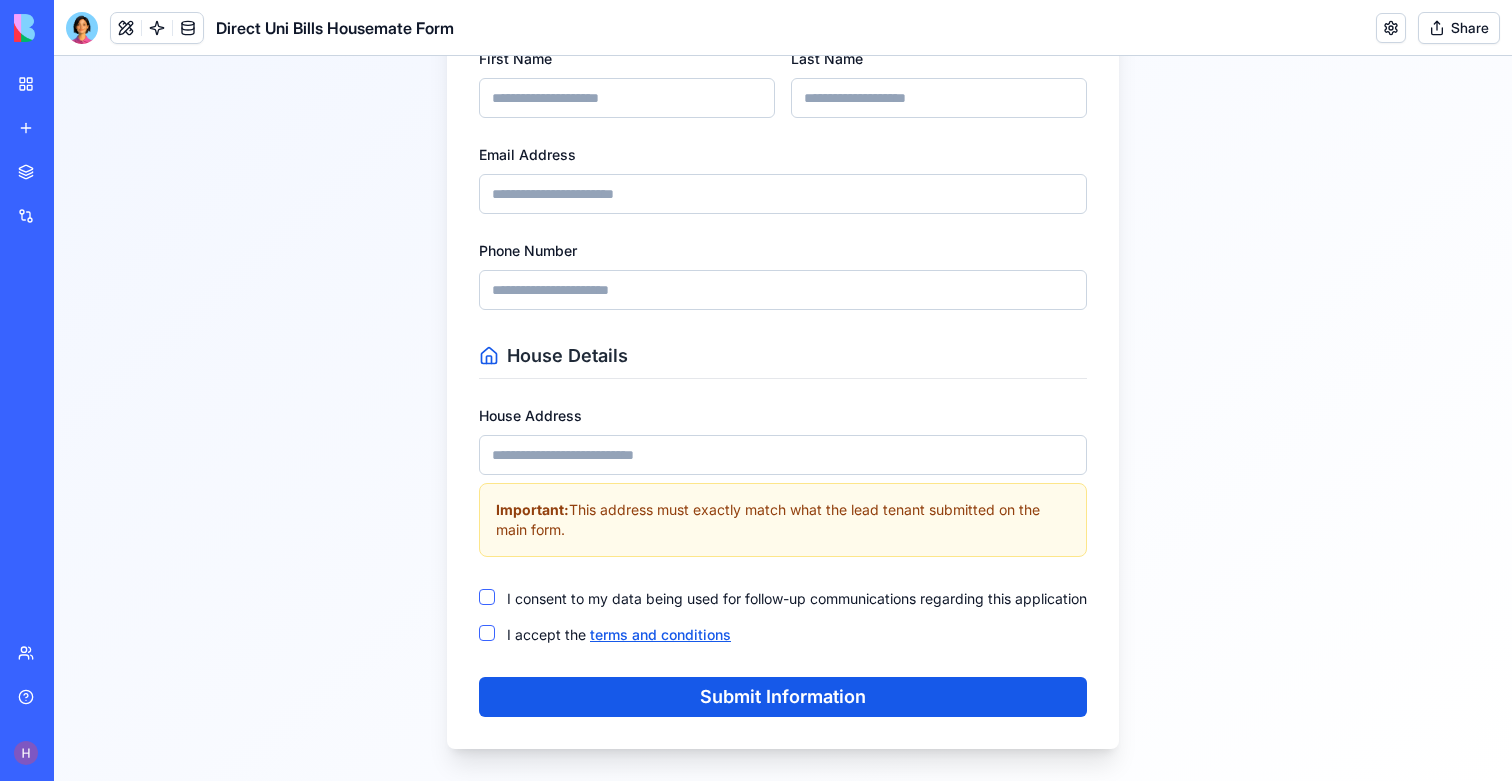 scroll, scrollTop: 0, scrollLeft: 0, axis: both 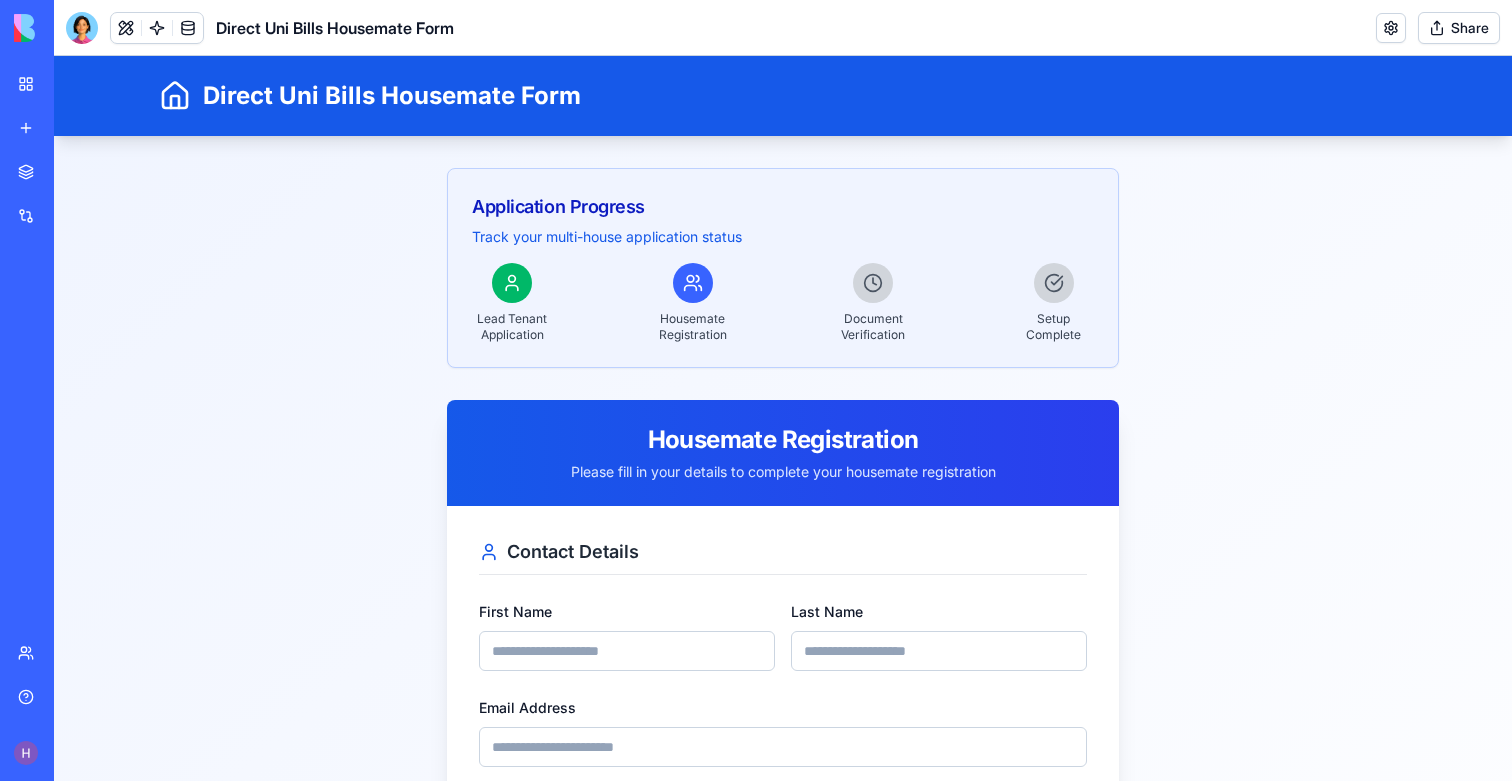 click 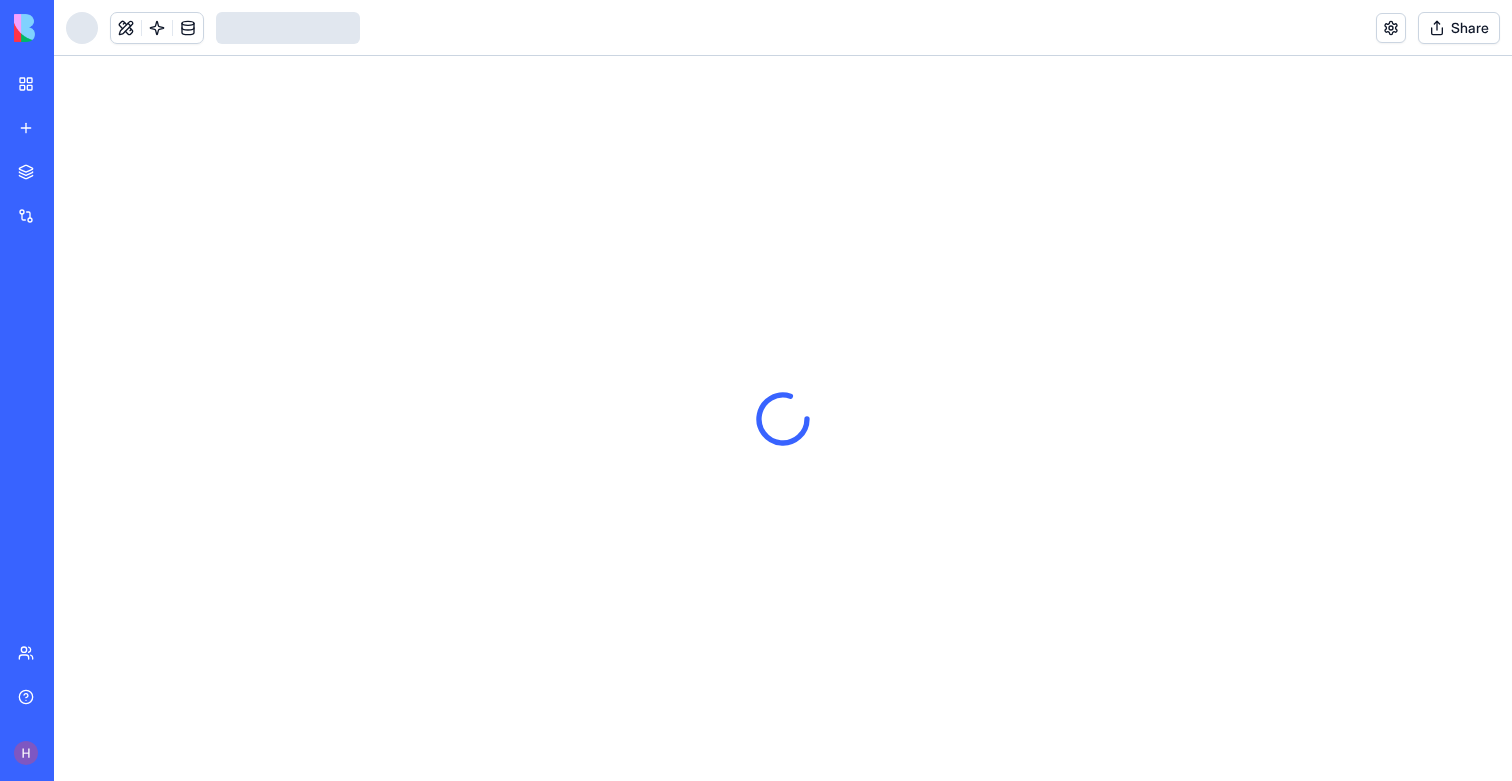 scroll, scrollTop: 0, scrollLeft: 0, axis: both 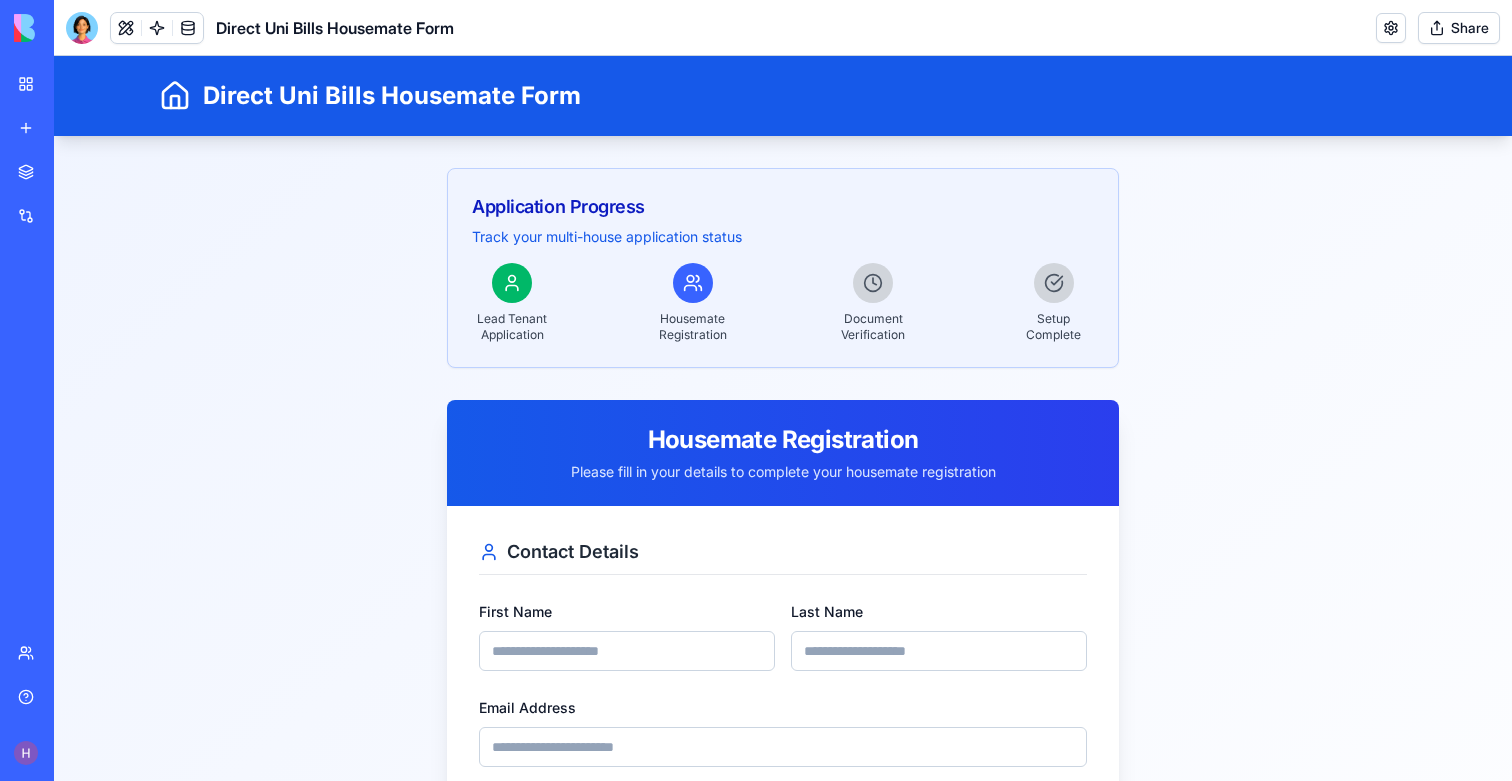 click on "My workspace" at bounding box center (46, 84) 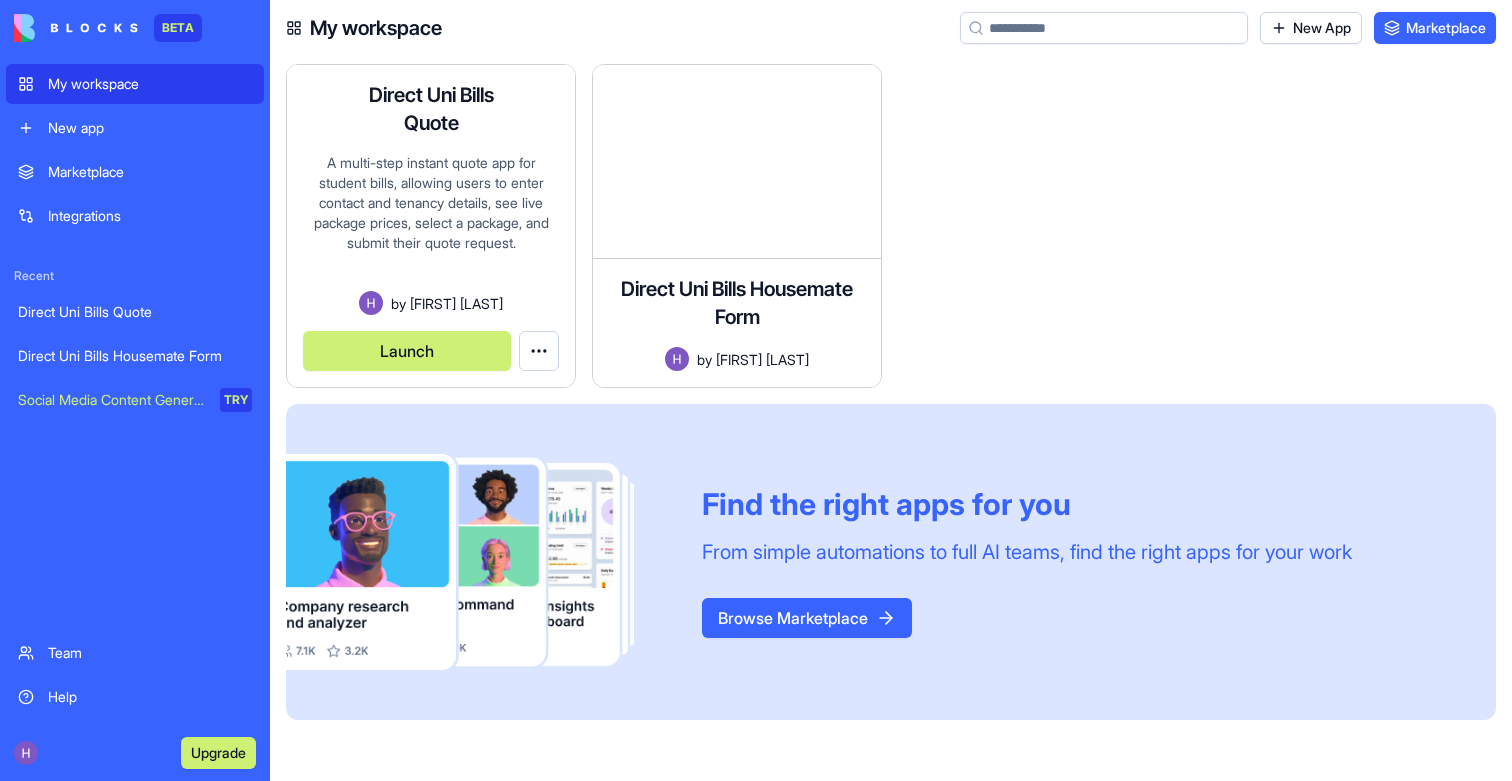 click on "Direct Uni Bills Quote A multi-step instant quote app for student bills, allowing users to enter contact and tenancy details, see live package prices, select a package, and submit their quote request. by Harry Vincent Launch" at bounding box center [431, 226] 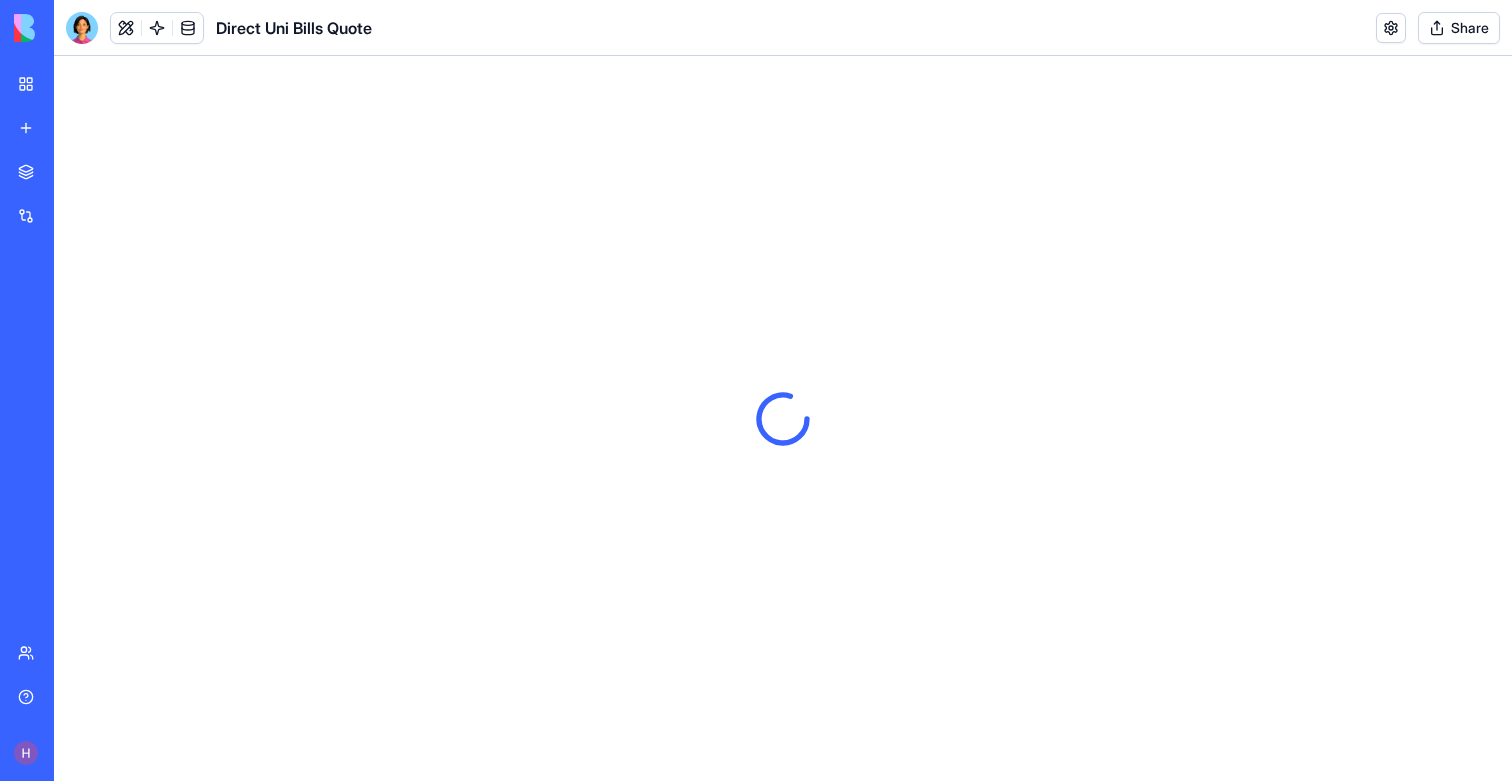 scroll, scrollTop: 0, scrollLeft: 0, axis: both 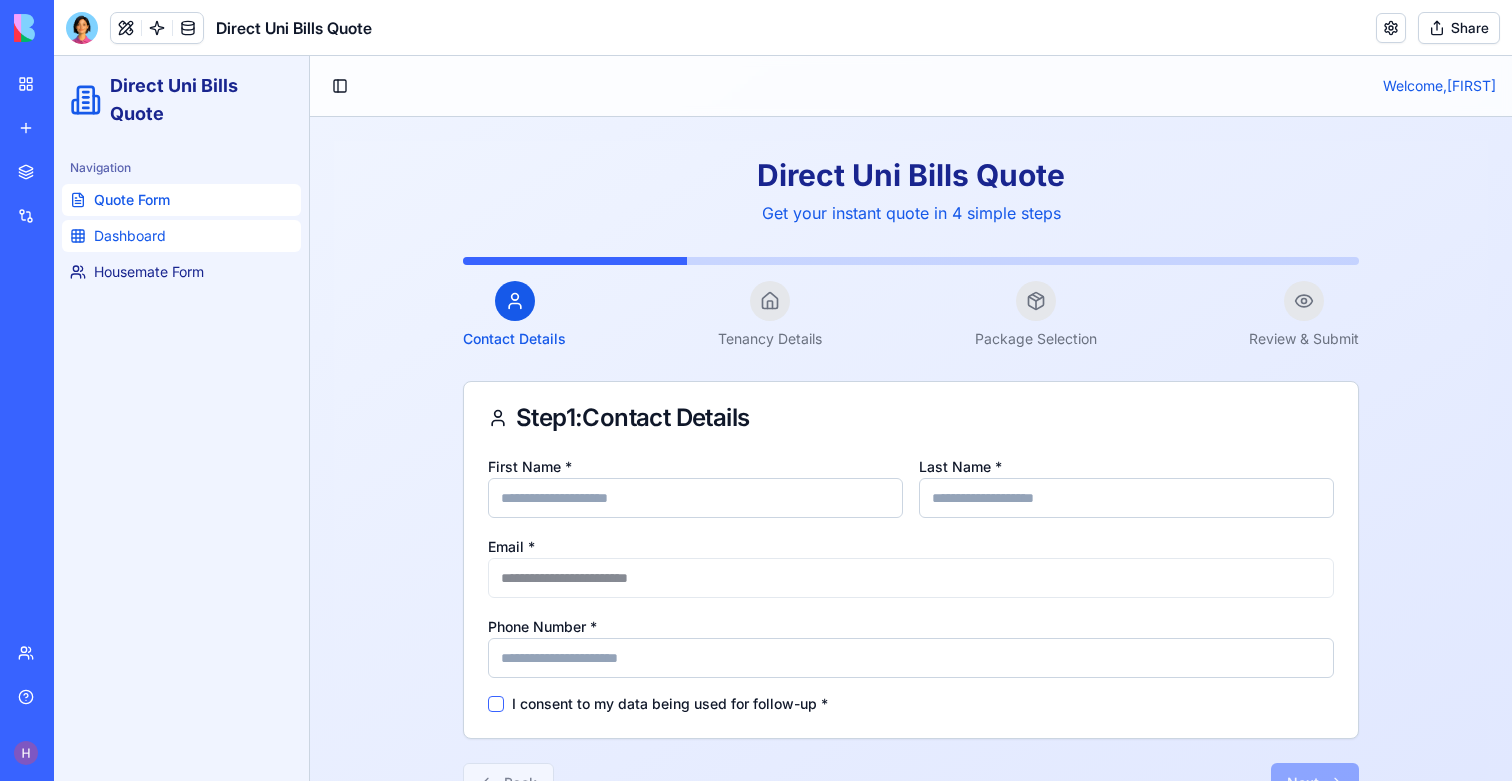 click on "Dashboard" at bounding box center [130, 236] 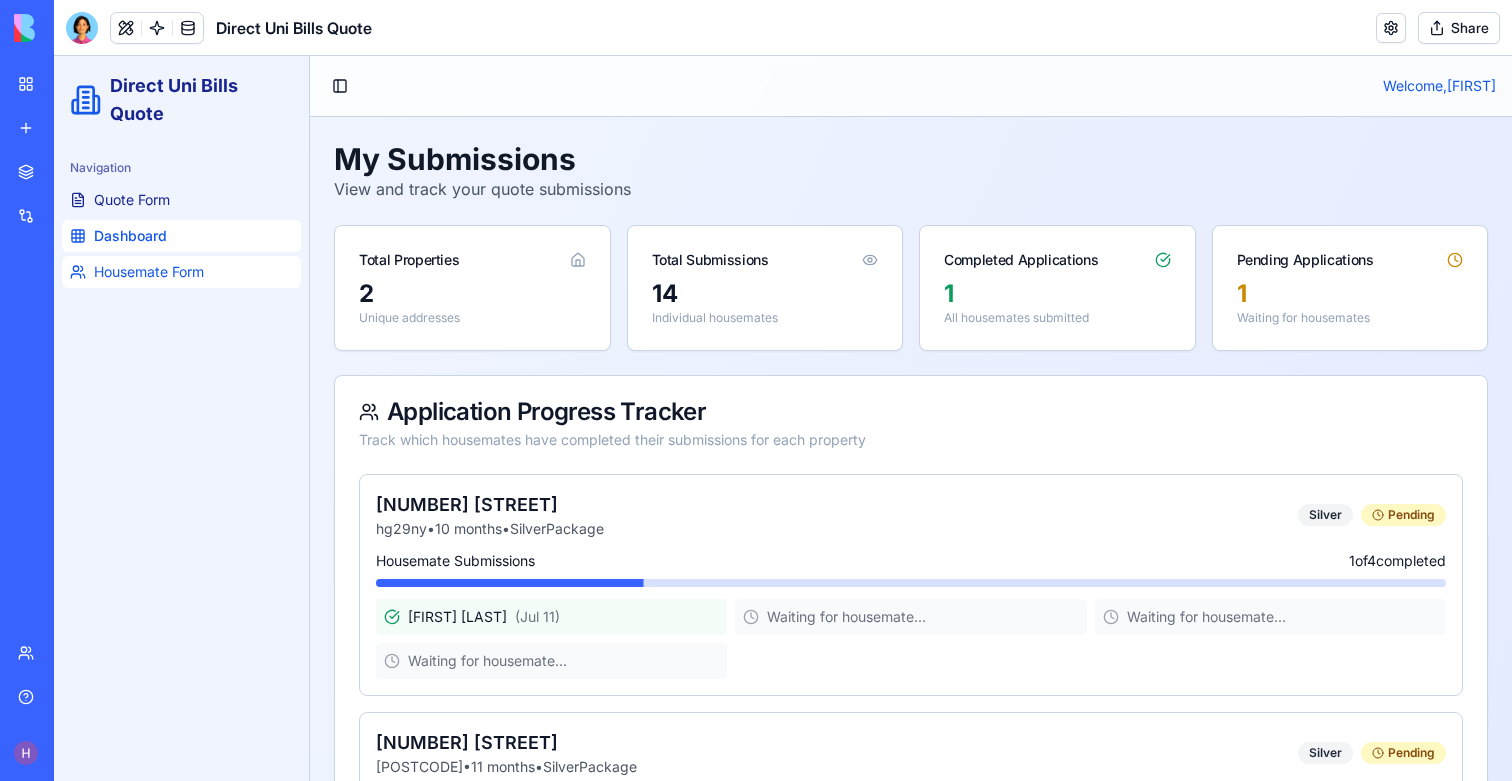 click on "Housemate Form" at bounding box center [149, 272] 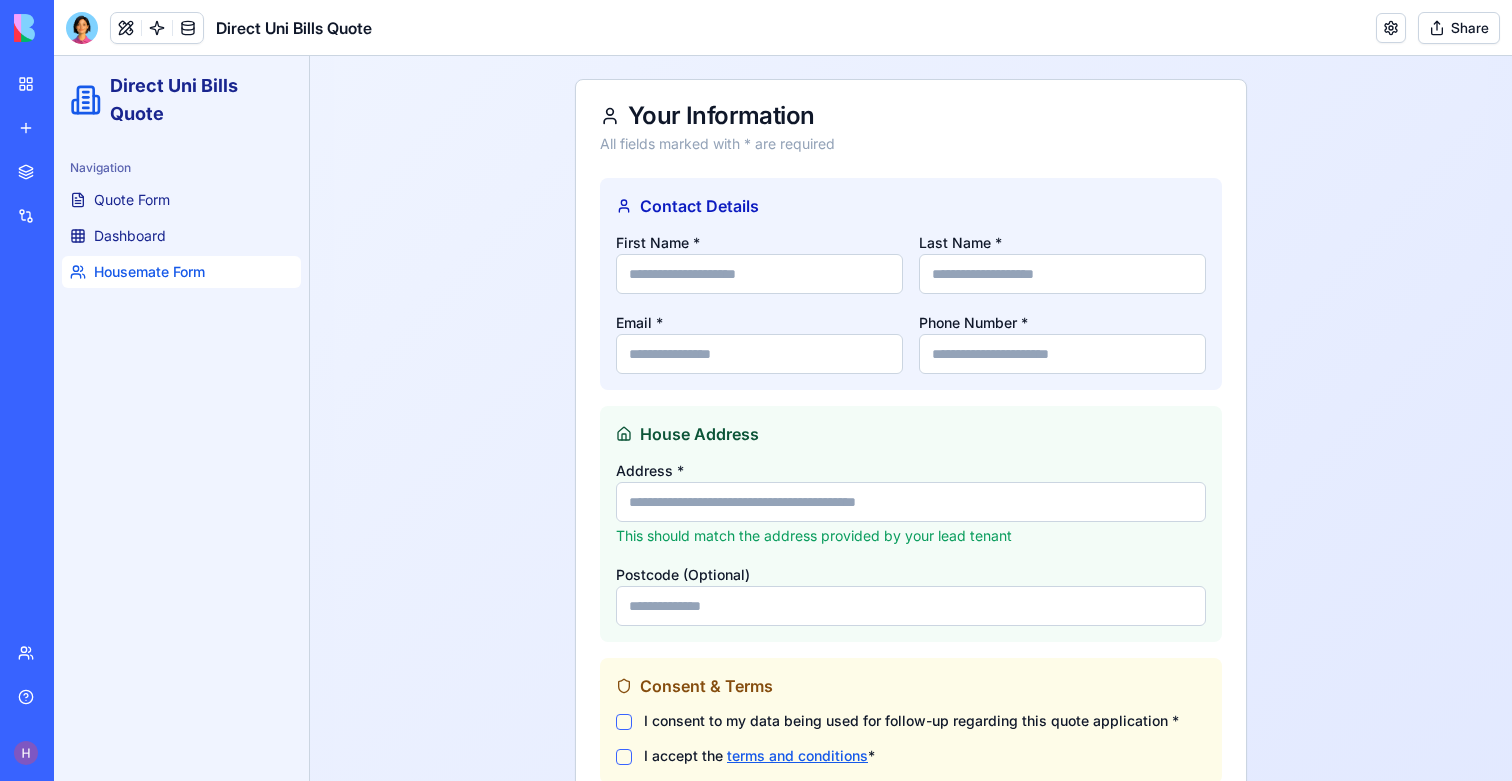 scroll, scrollTop: 0, scrollLeft: 0, axis: both 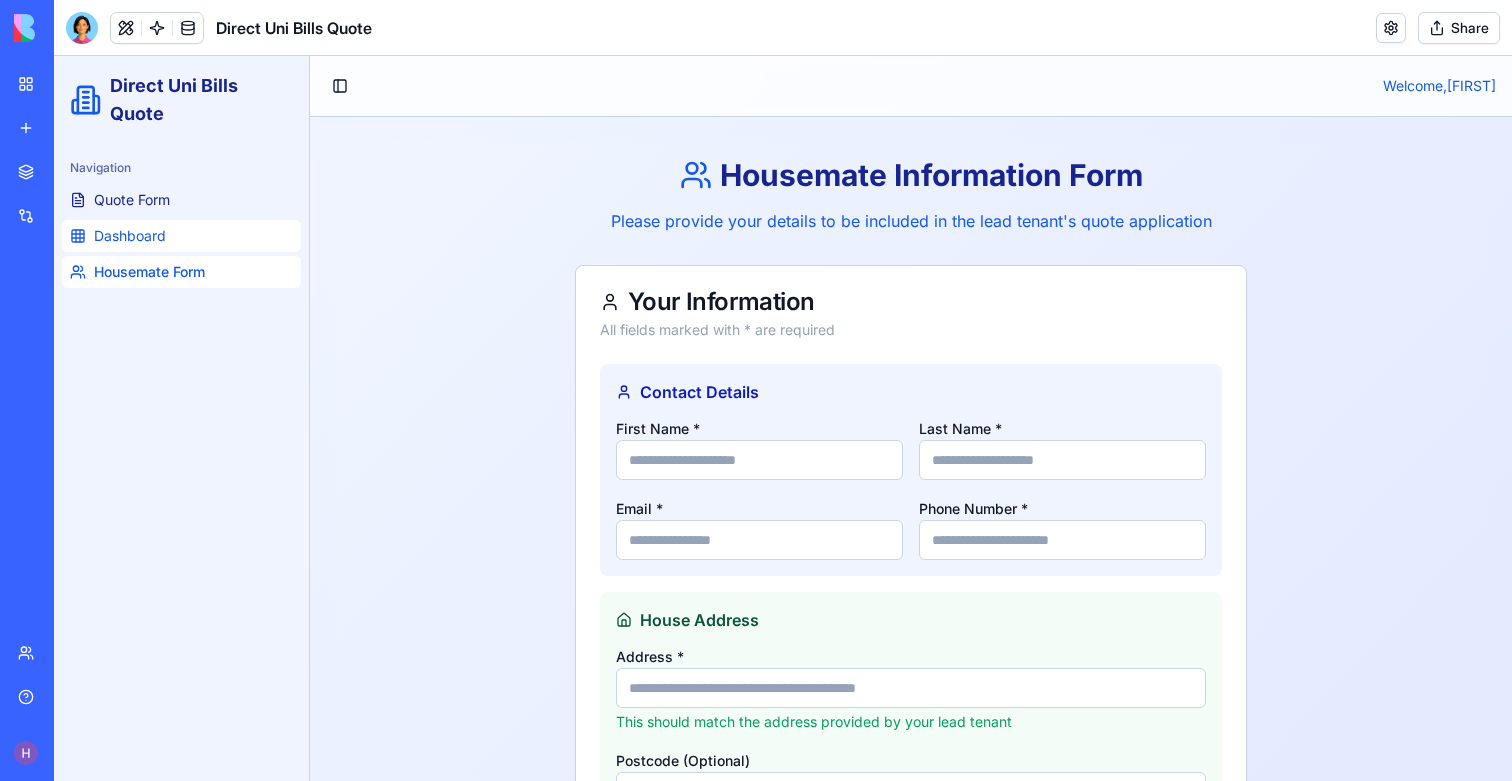click on "Dashboard" at bounding box center [181, 236] 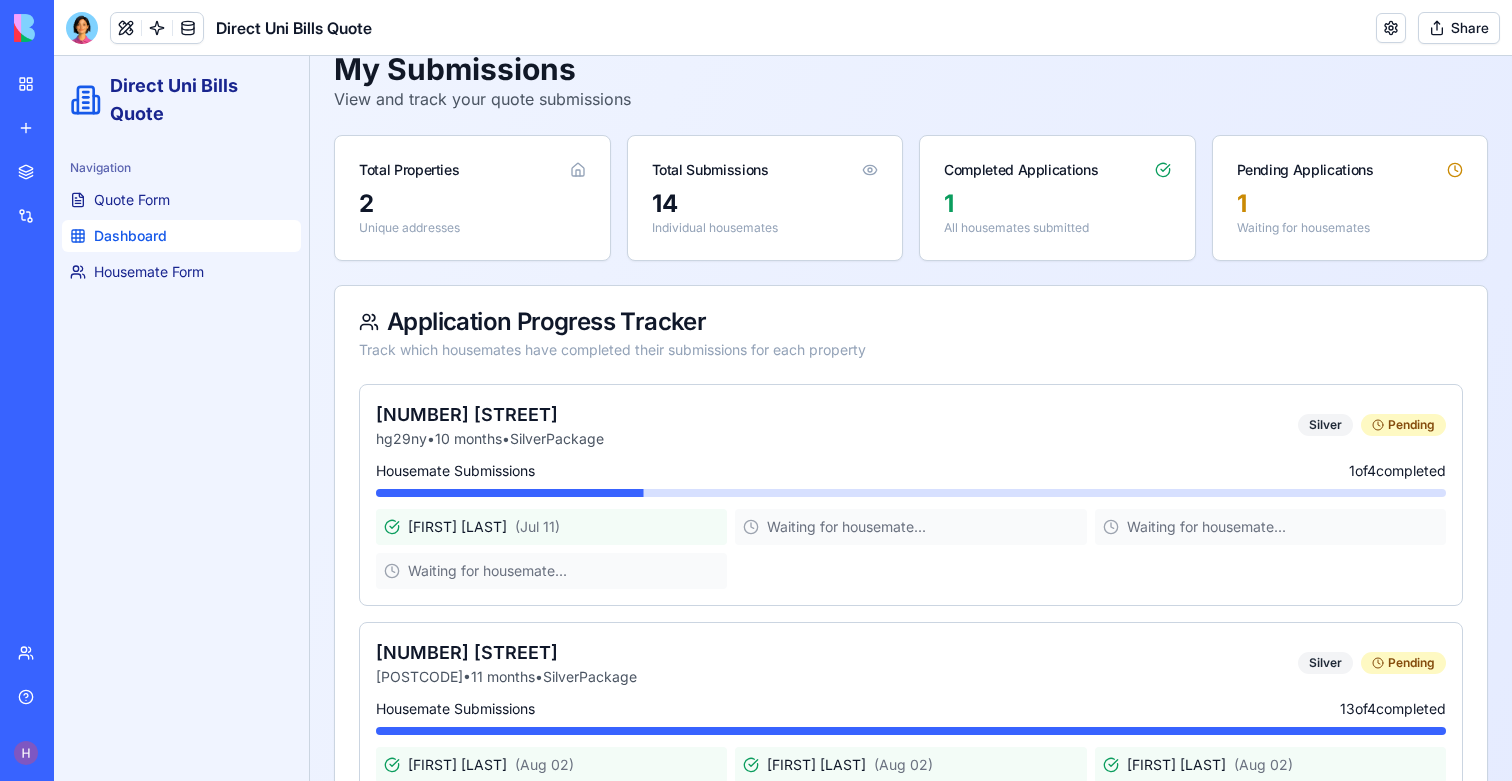 scroll, scrollTop: 0, scrollLeft: 0, axis: both 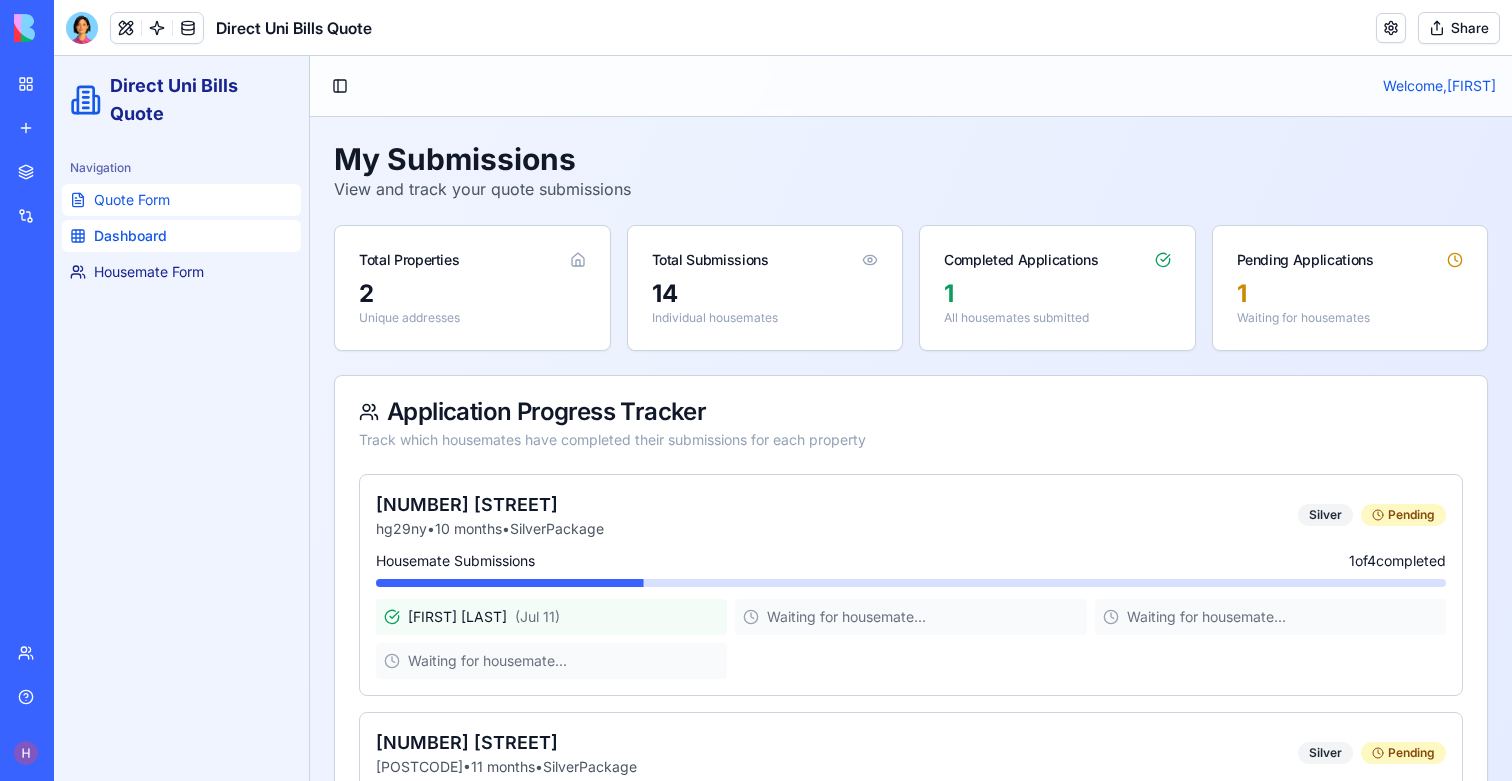 click on "Quote Form" at bounding box center (181, 200) 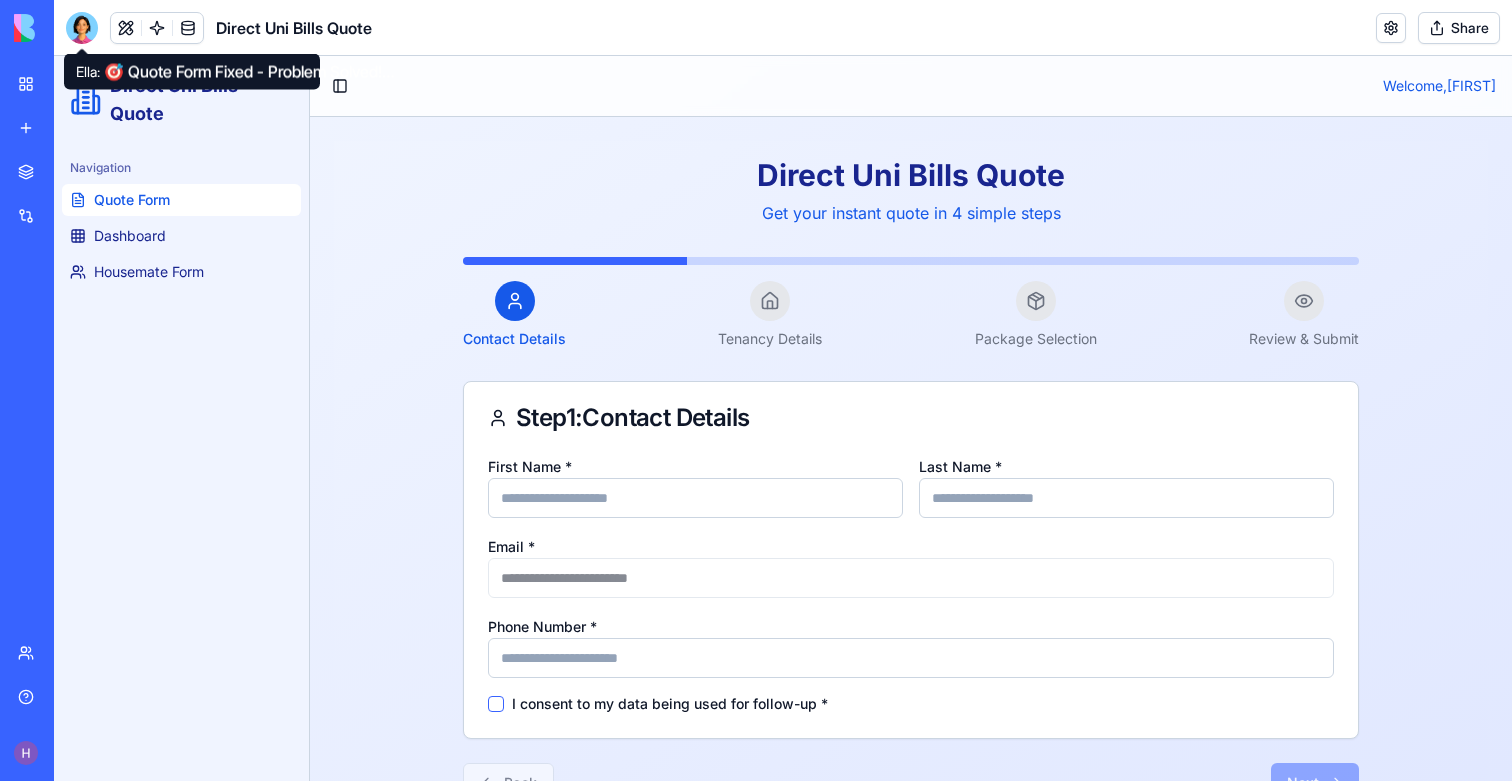 click at bounding box center (82, 28) 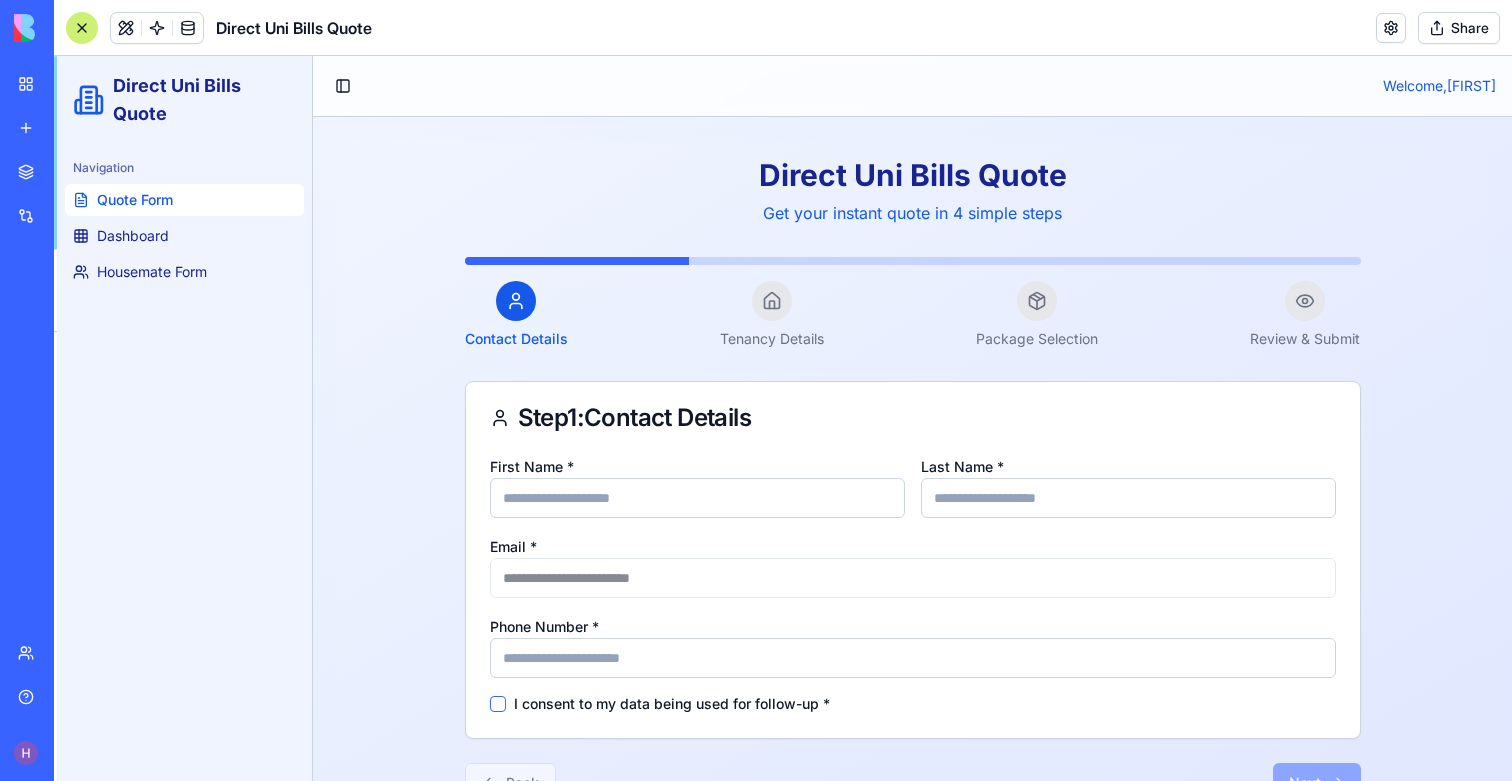 scroll, scrollTop: 30208, scrollLeft: 0, axis: vertical 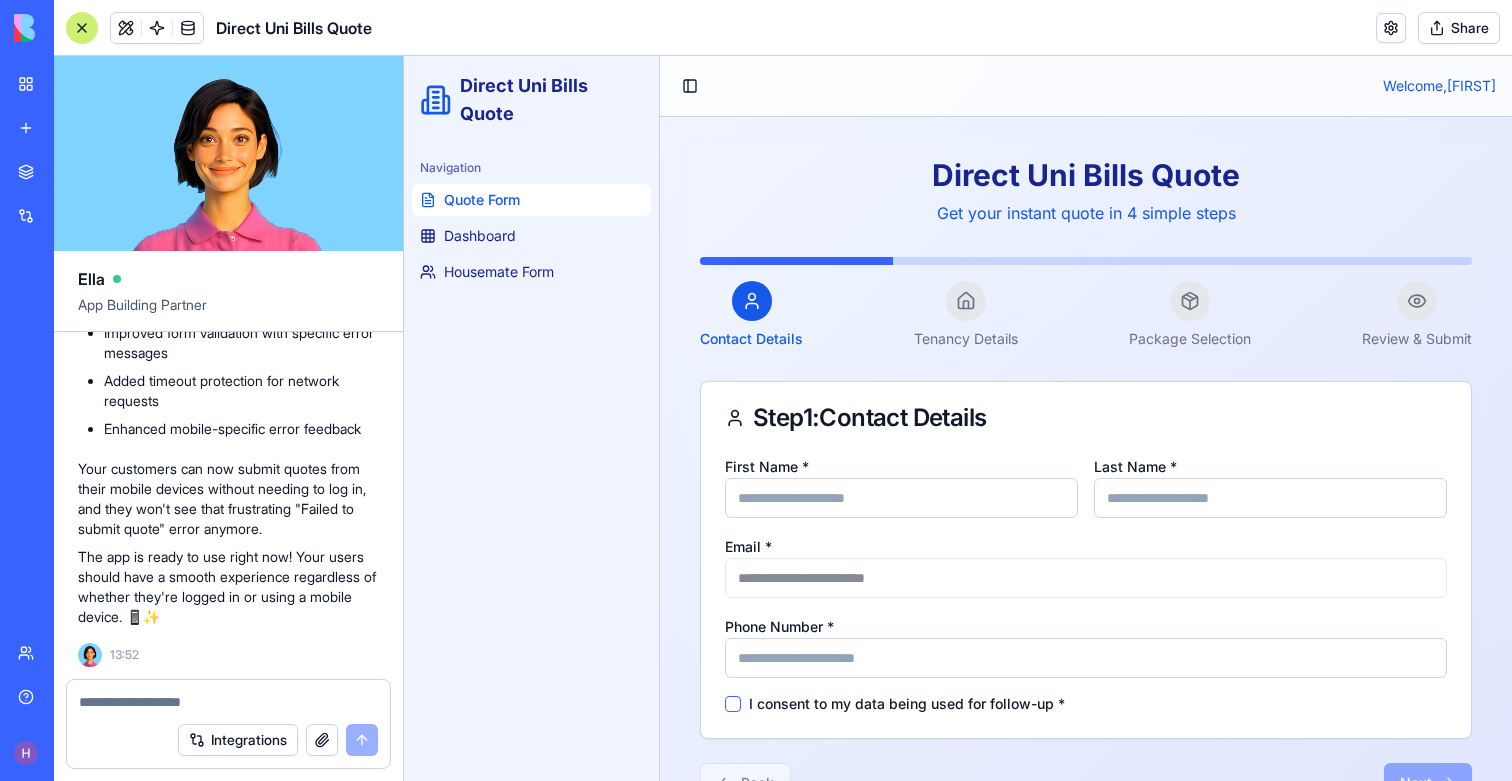 click on "My workspace" at bounding box center (46, 84) 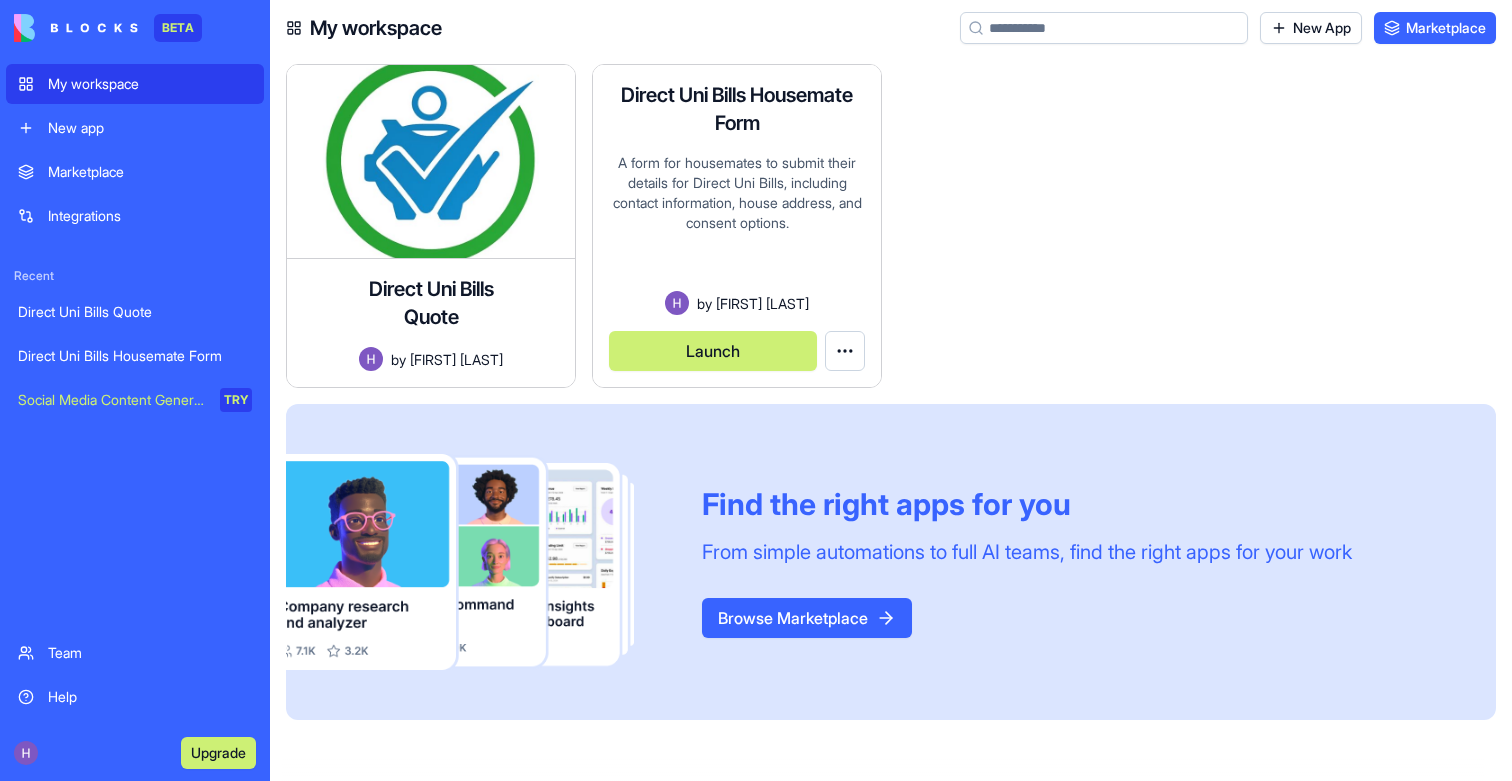 click on "Launch" at bounding box center (713, 351) 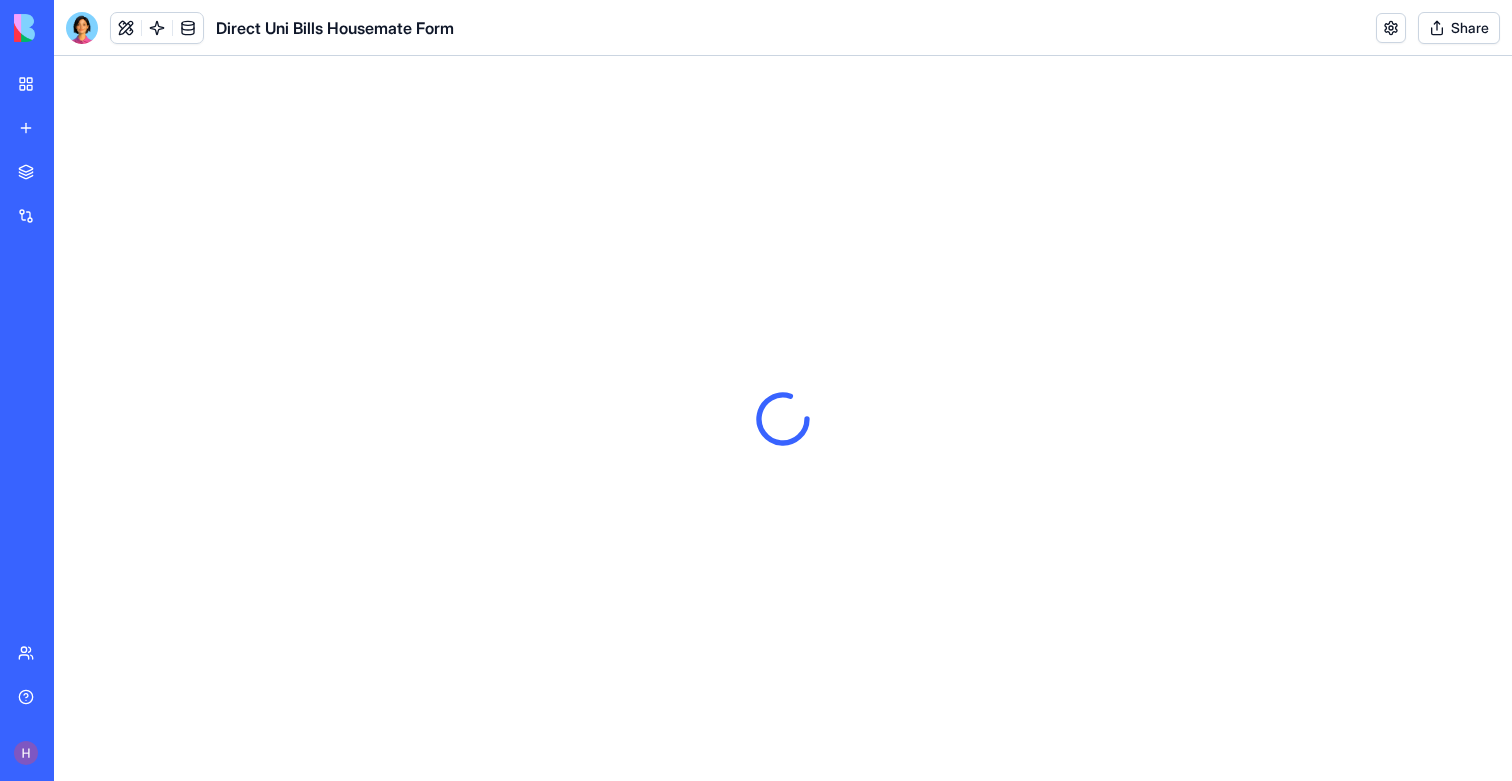 scroll, scrollTop: 0, scrollLeft: 0, axis: both 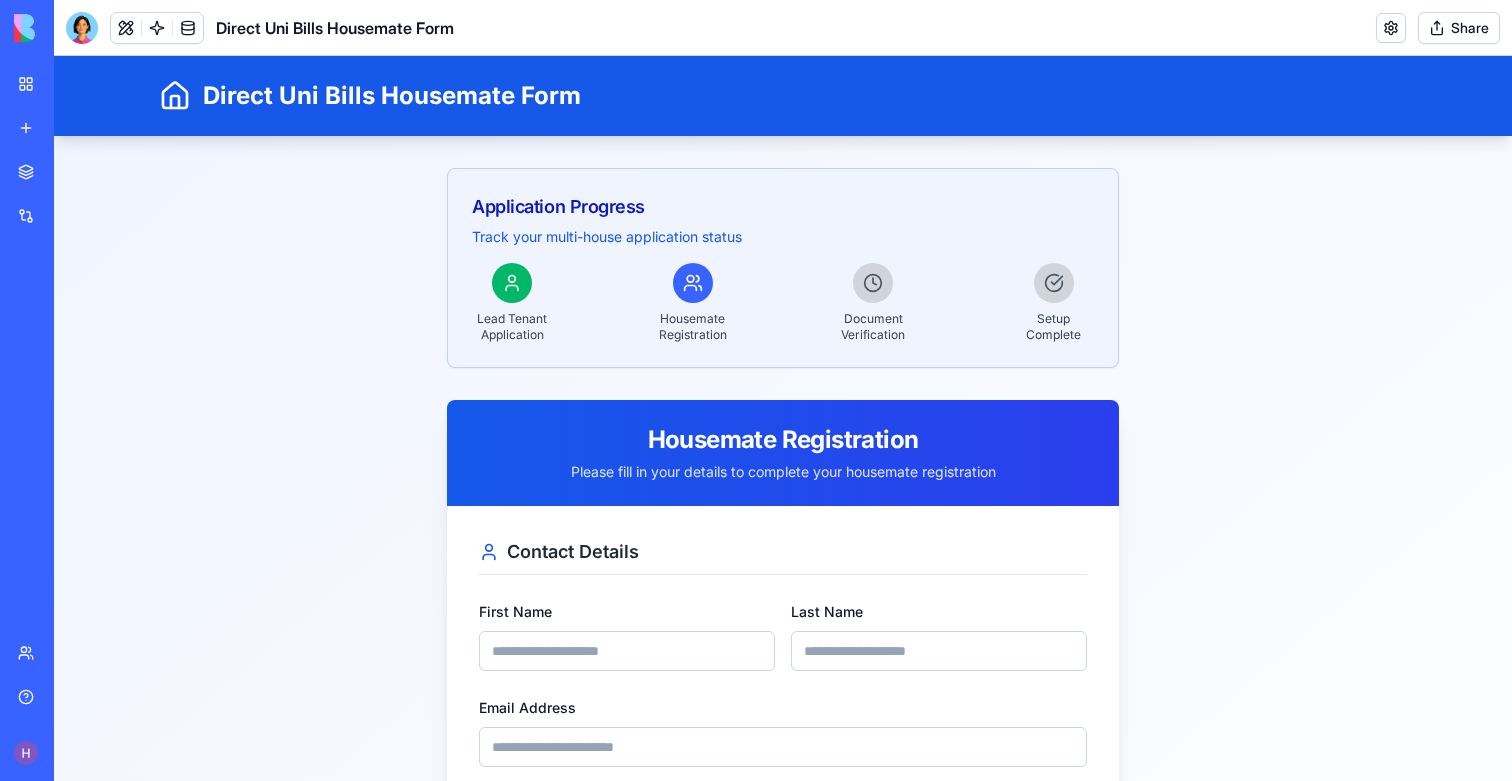 click on "Direct Uni Bills Housemate Form Share" at bounding box center [783, 28] 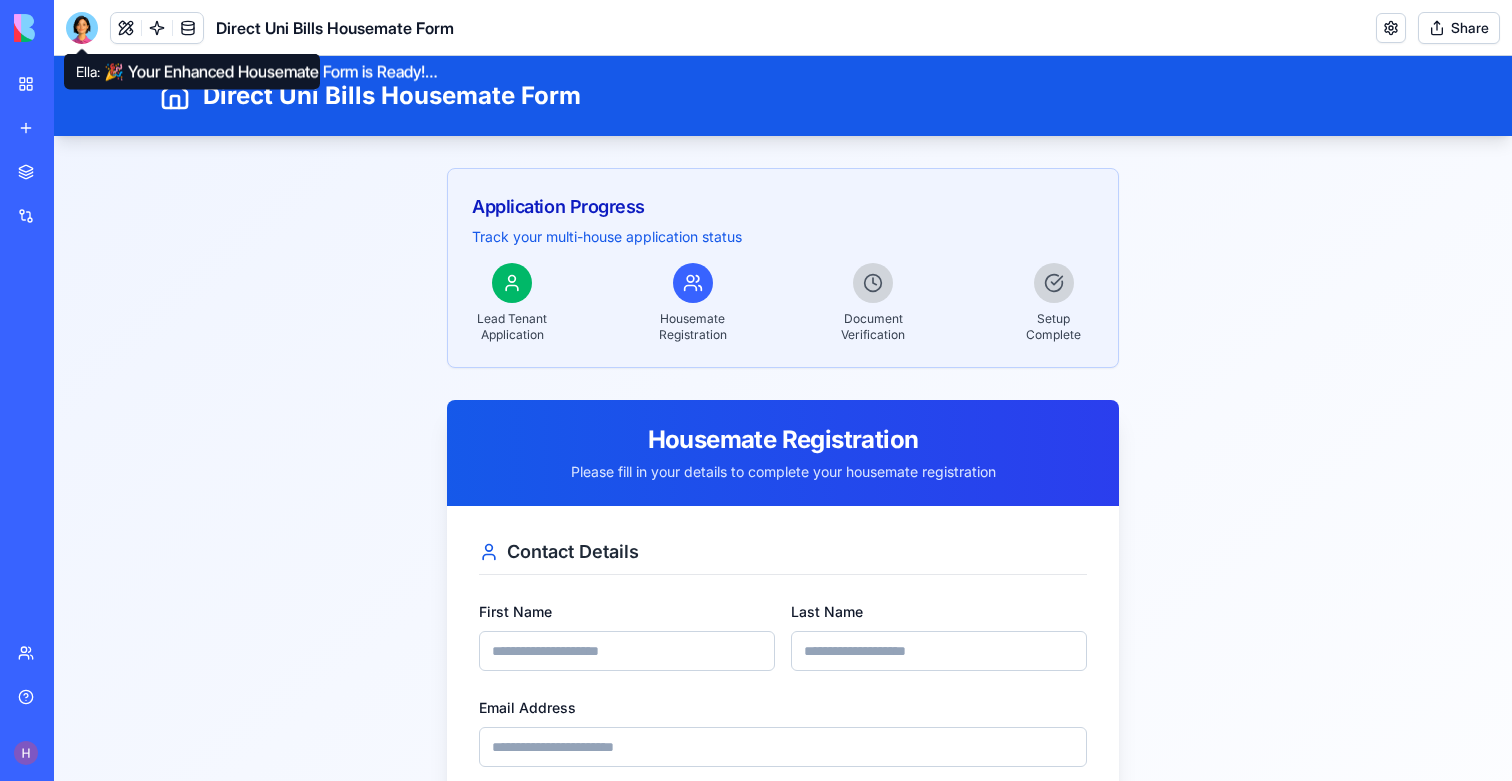 click at bounding box center [82, 28] 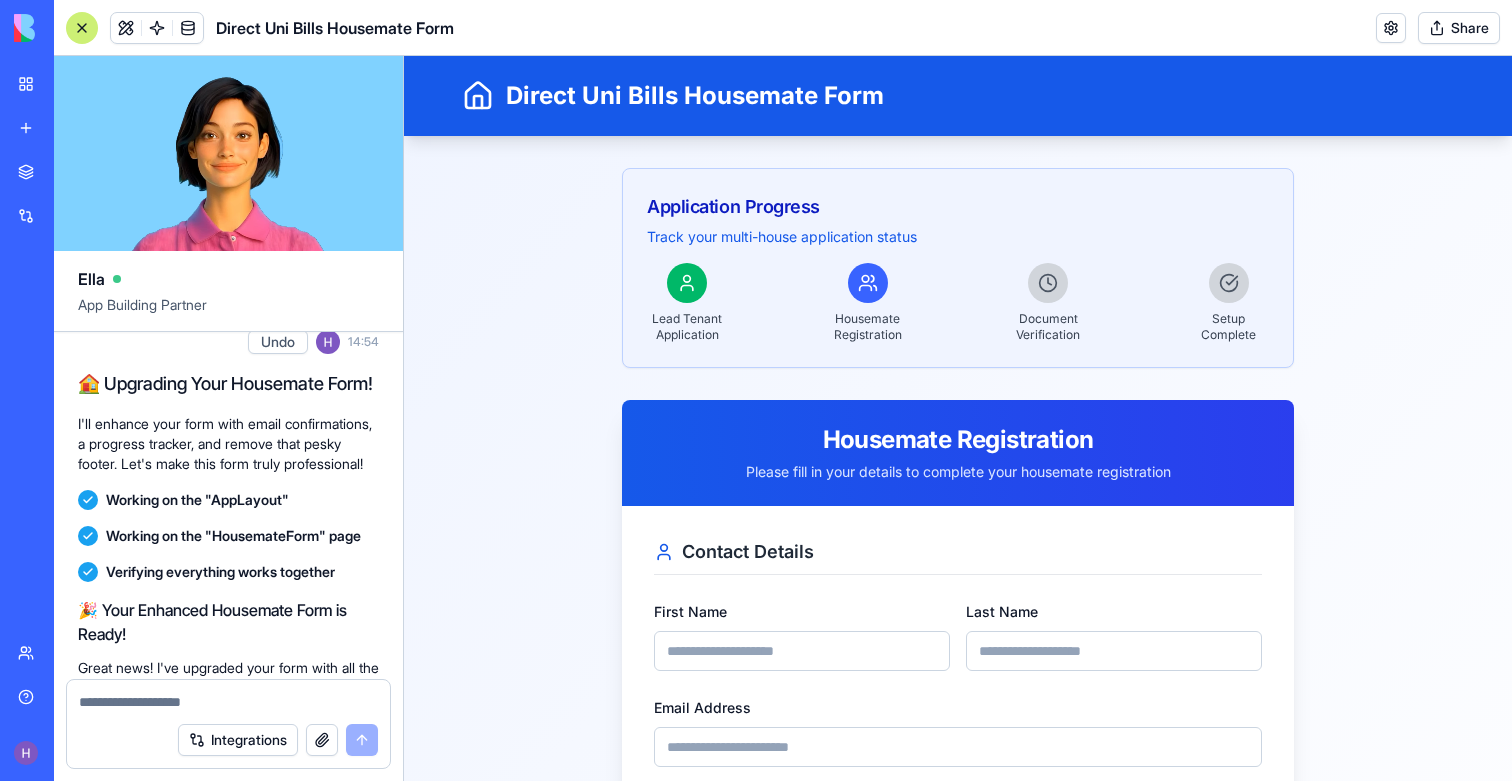 scroll, scrollTop: 1501, scrollLeft: 0, axis: vertical 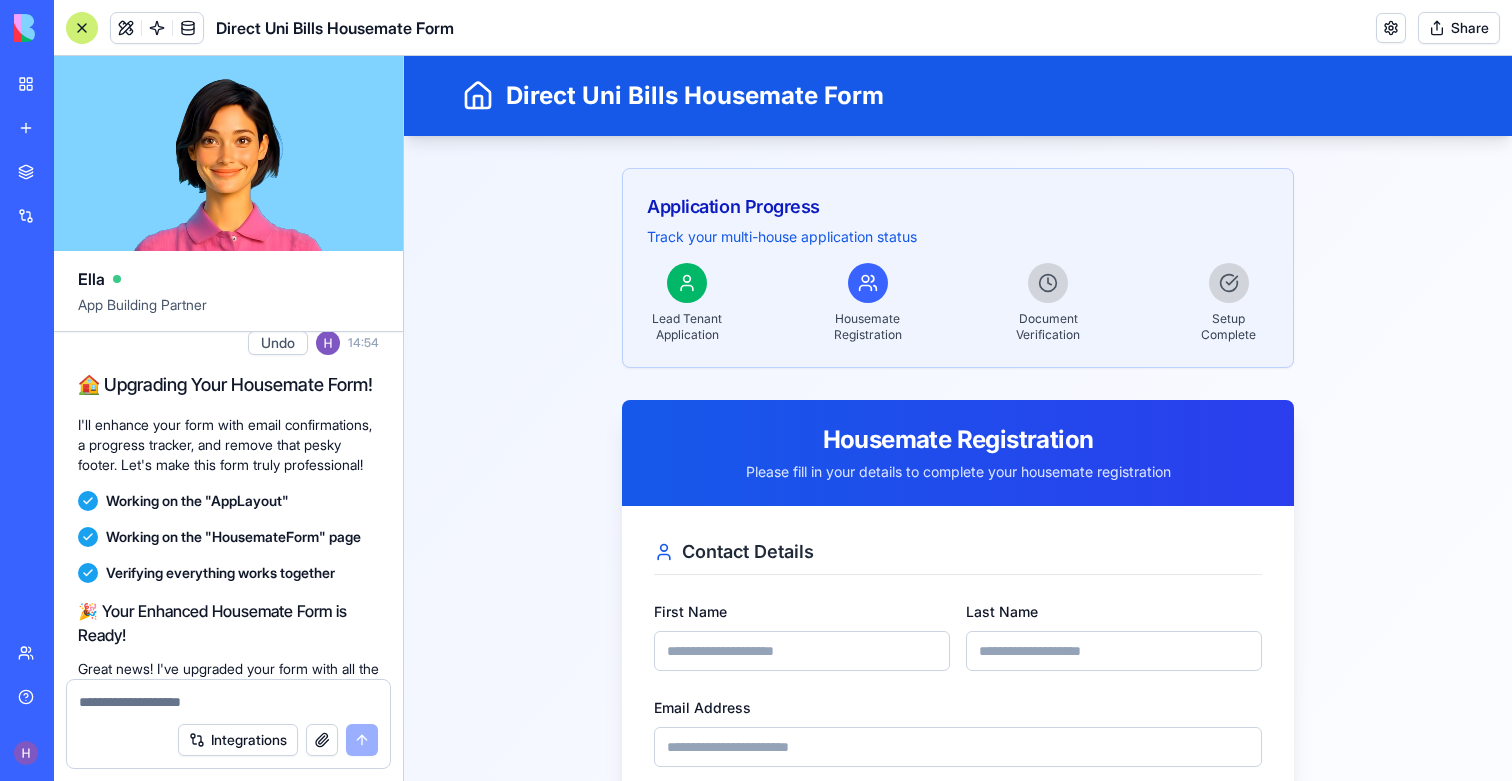 click at bounding box center [82, 28] 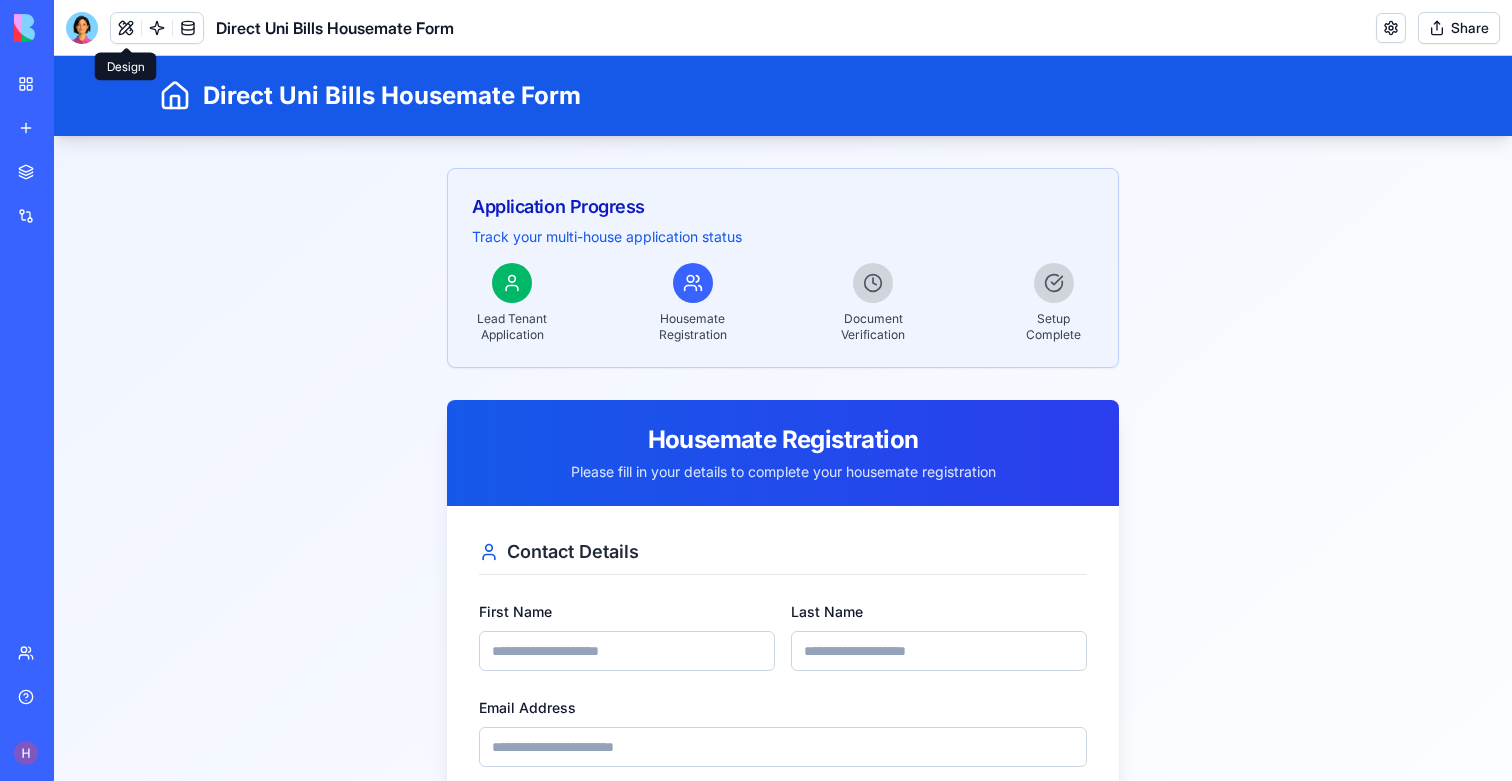 click at bounding box center [126, 28] 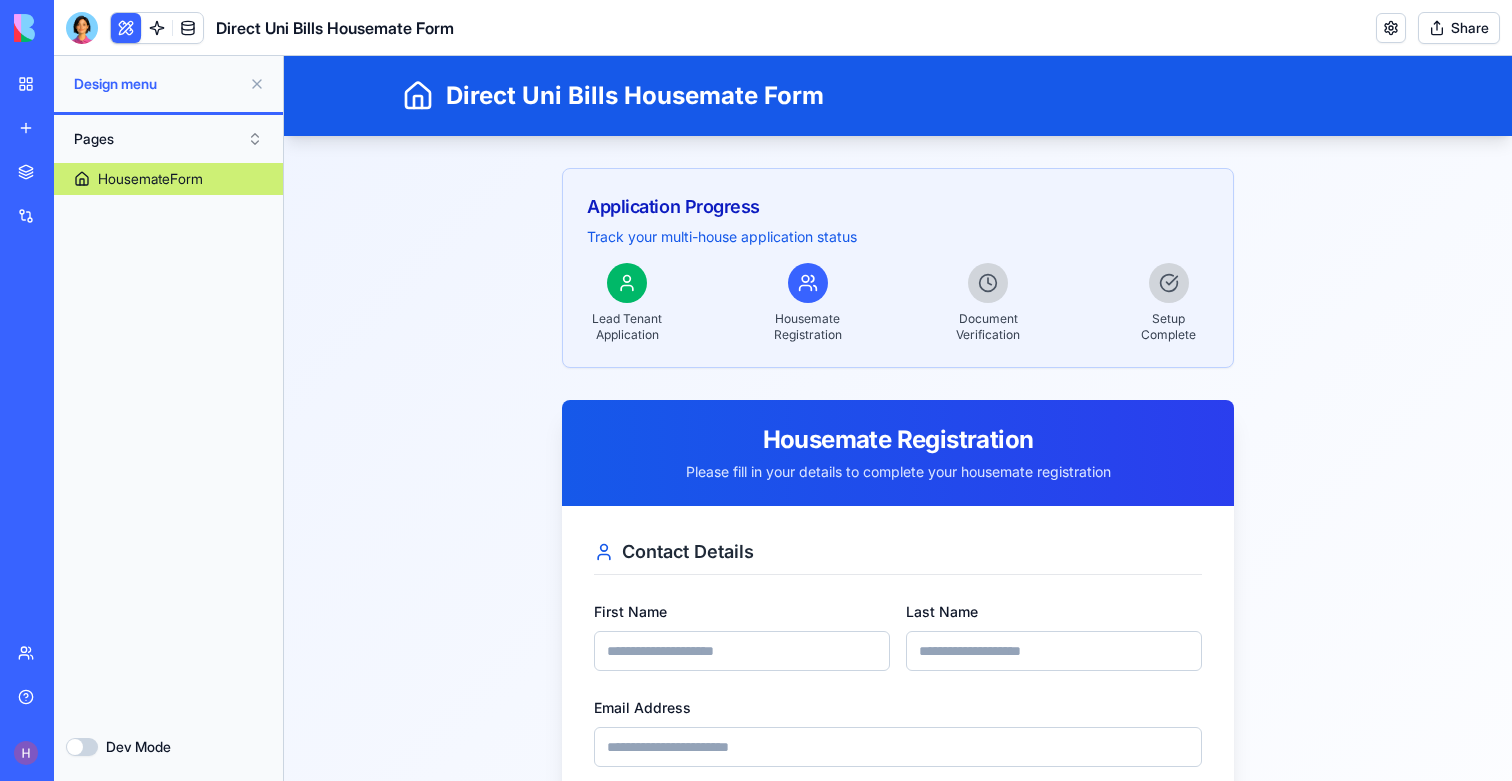 click at bounding box center [126, 28] 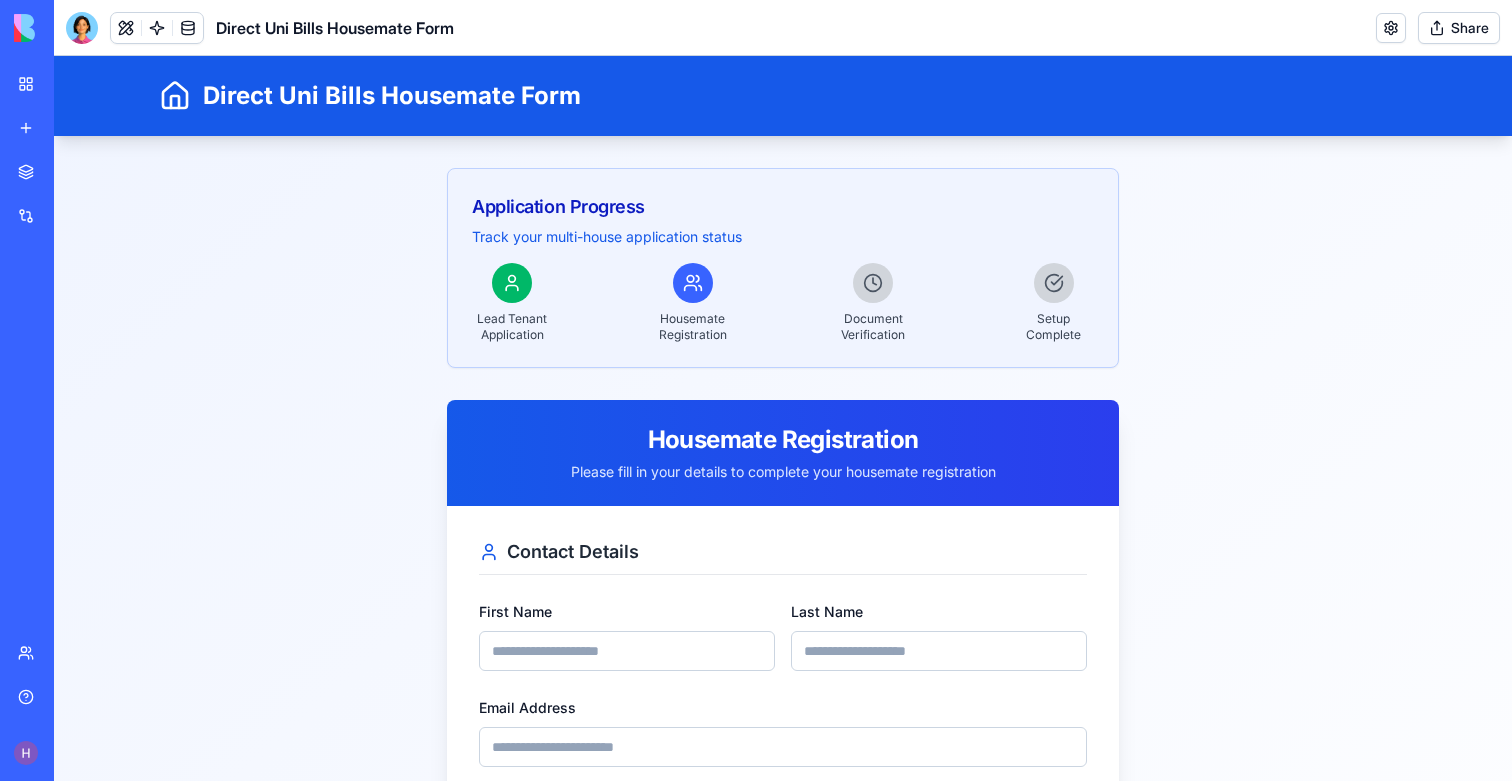 type 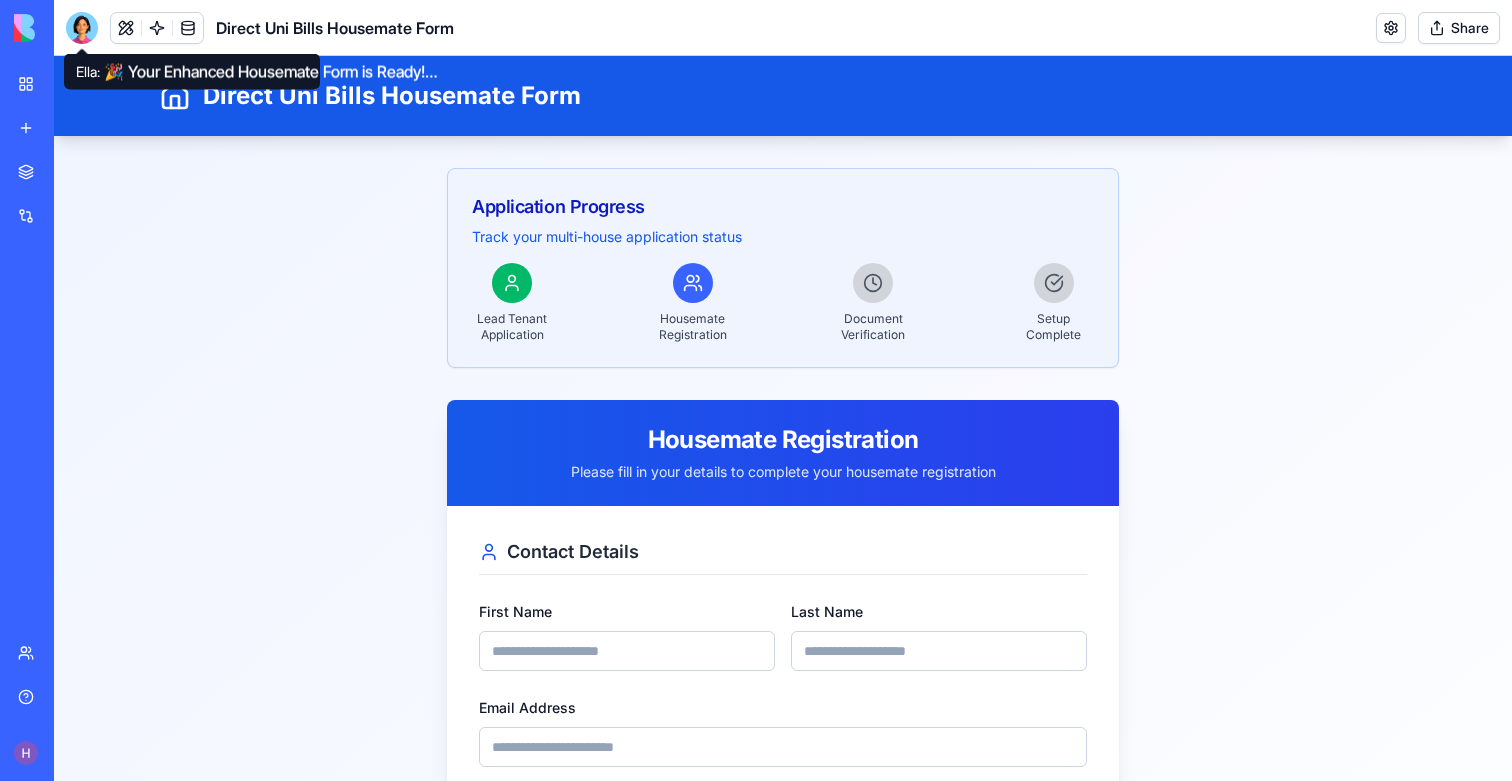 click at bounding box center [82, 28] 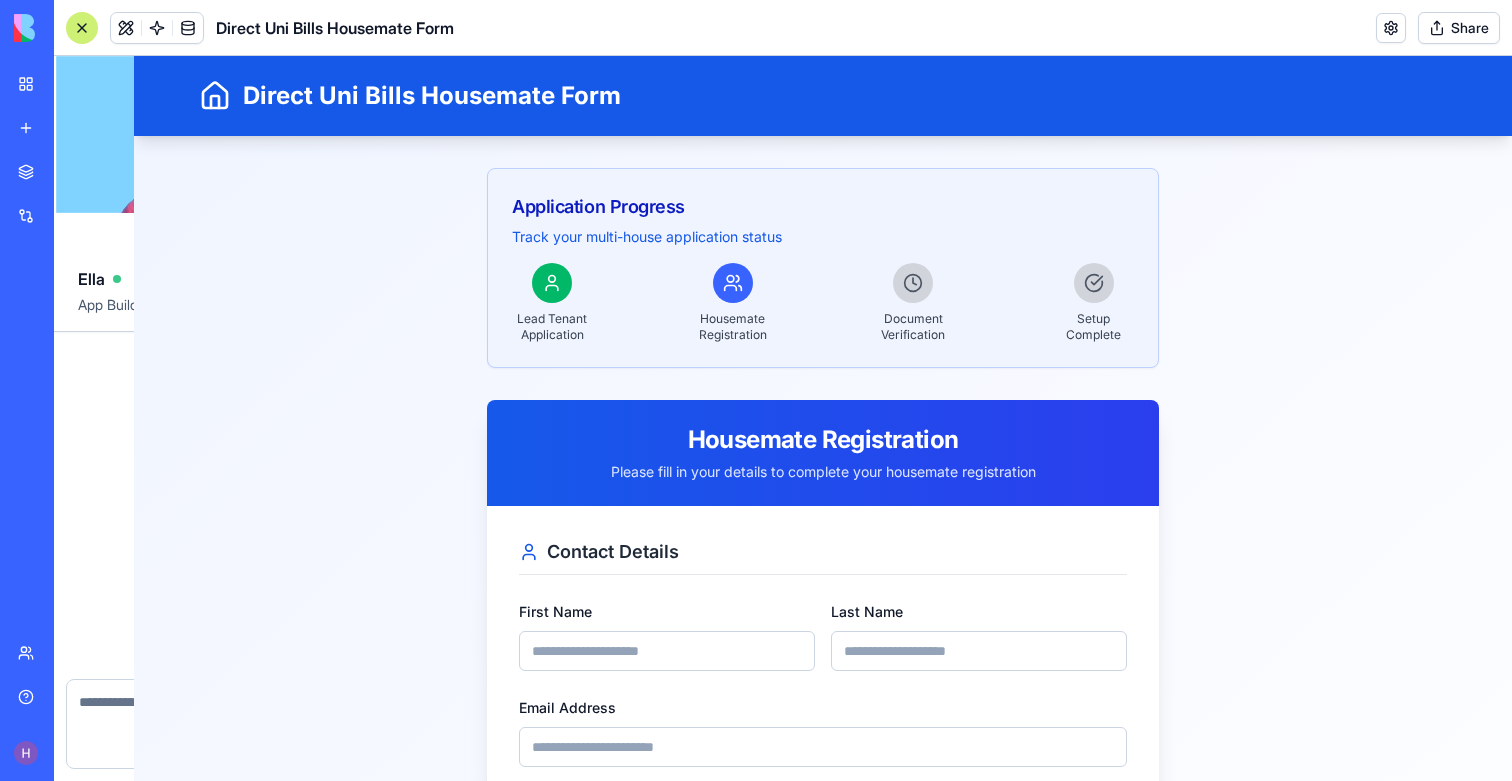 scroll, scrollTop: 2097, scrollLeft: 0, axis: vertical 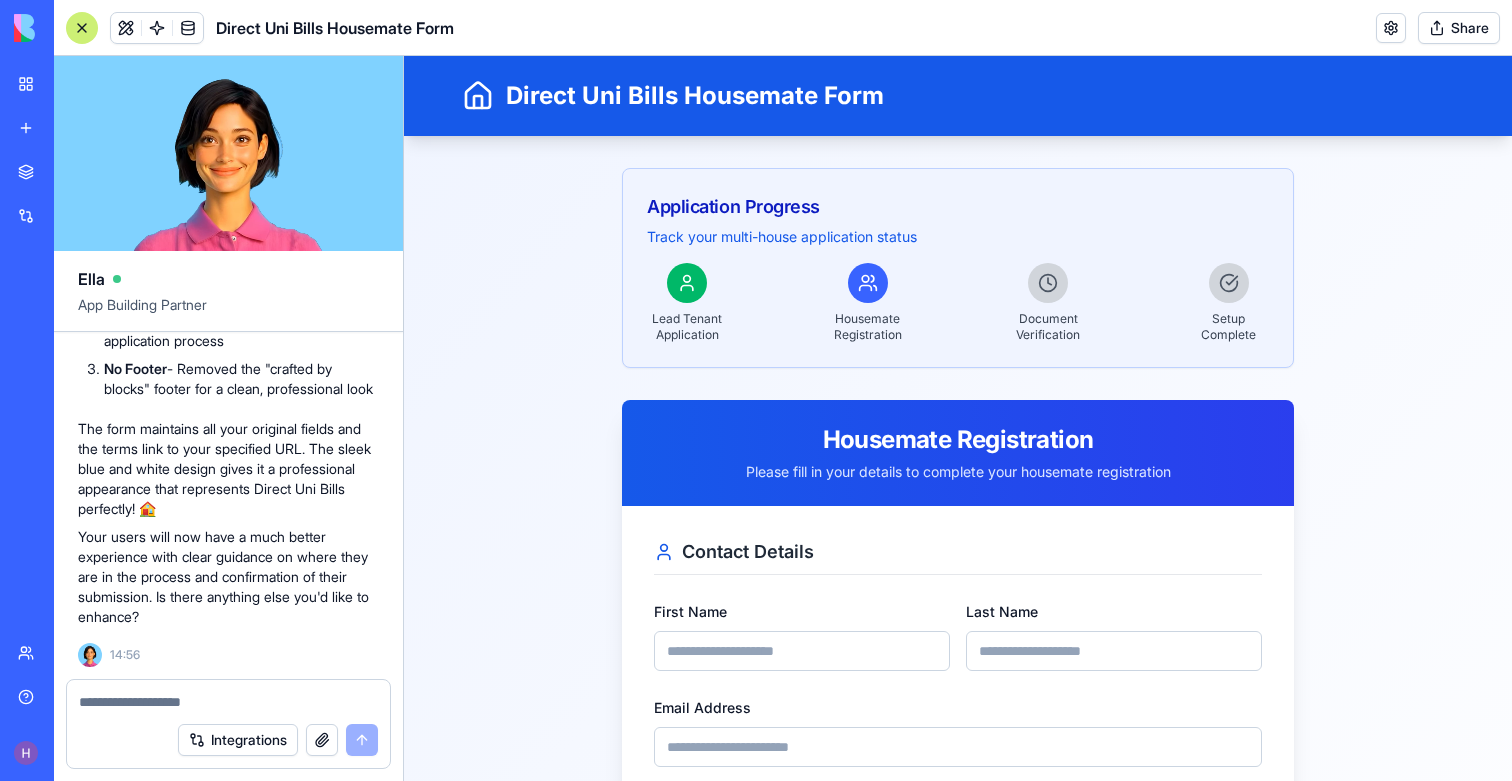 click on "My workspace" at bounding box center (46, 84) 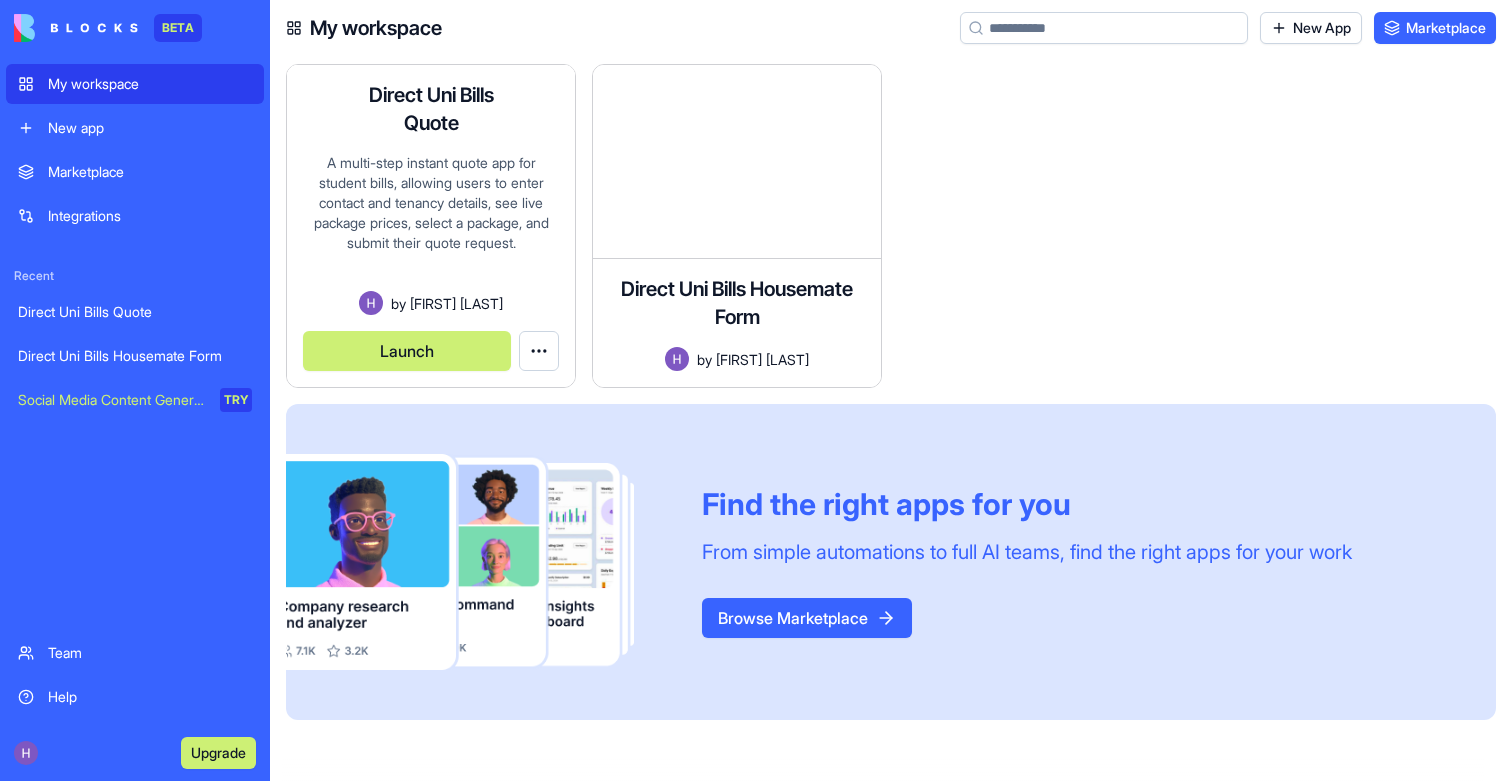 click on "Launch" at bounding box center (407, 351) 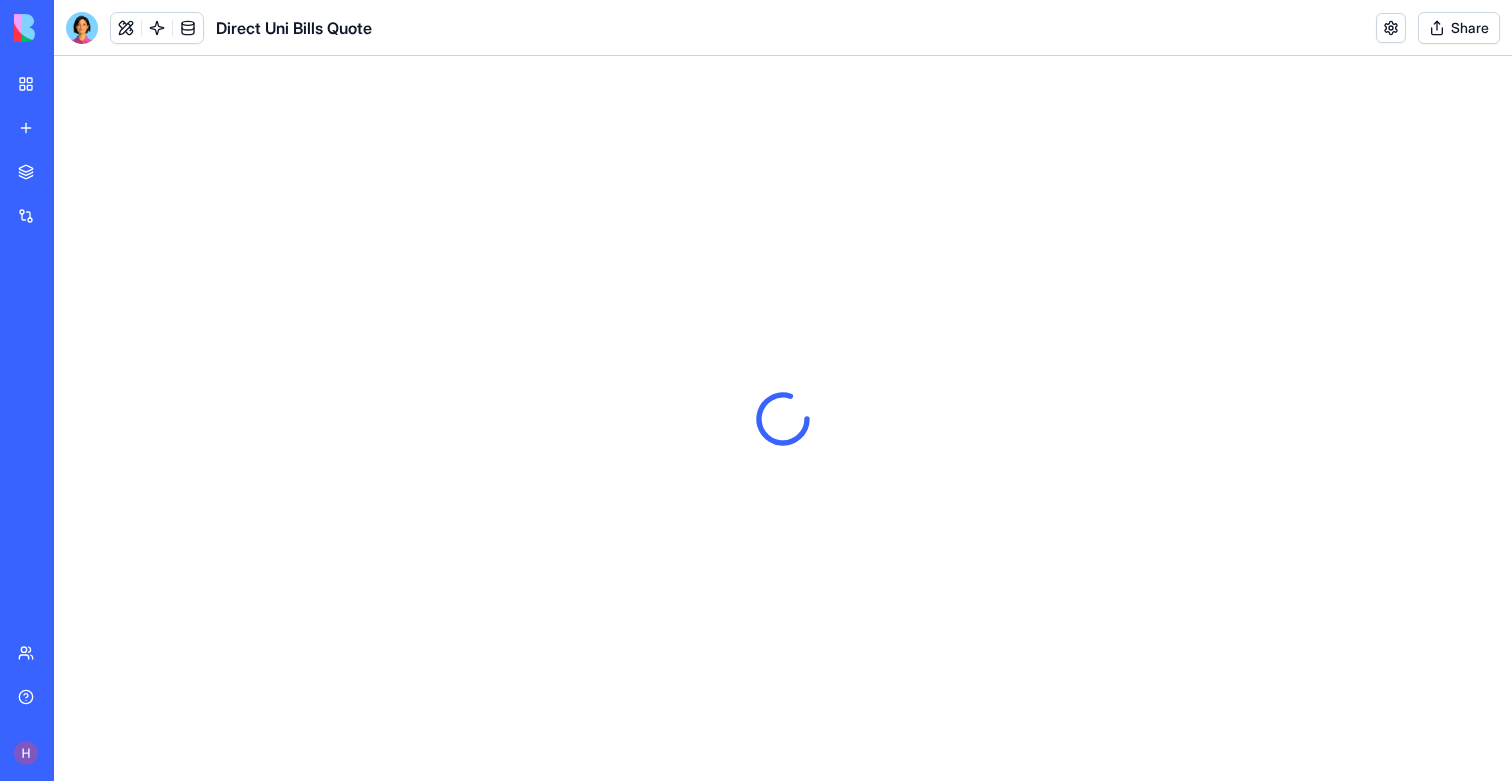 scroll, scrollTop: 0, scrollLeft: 0, axis: both 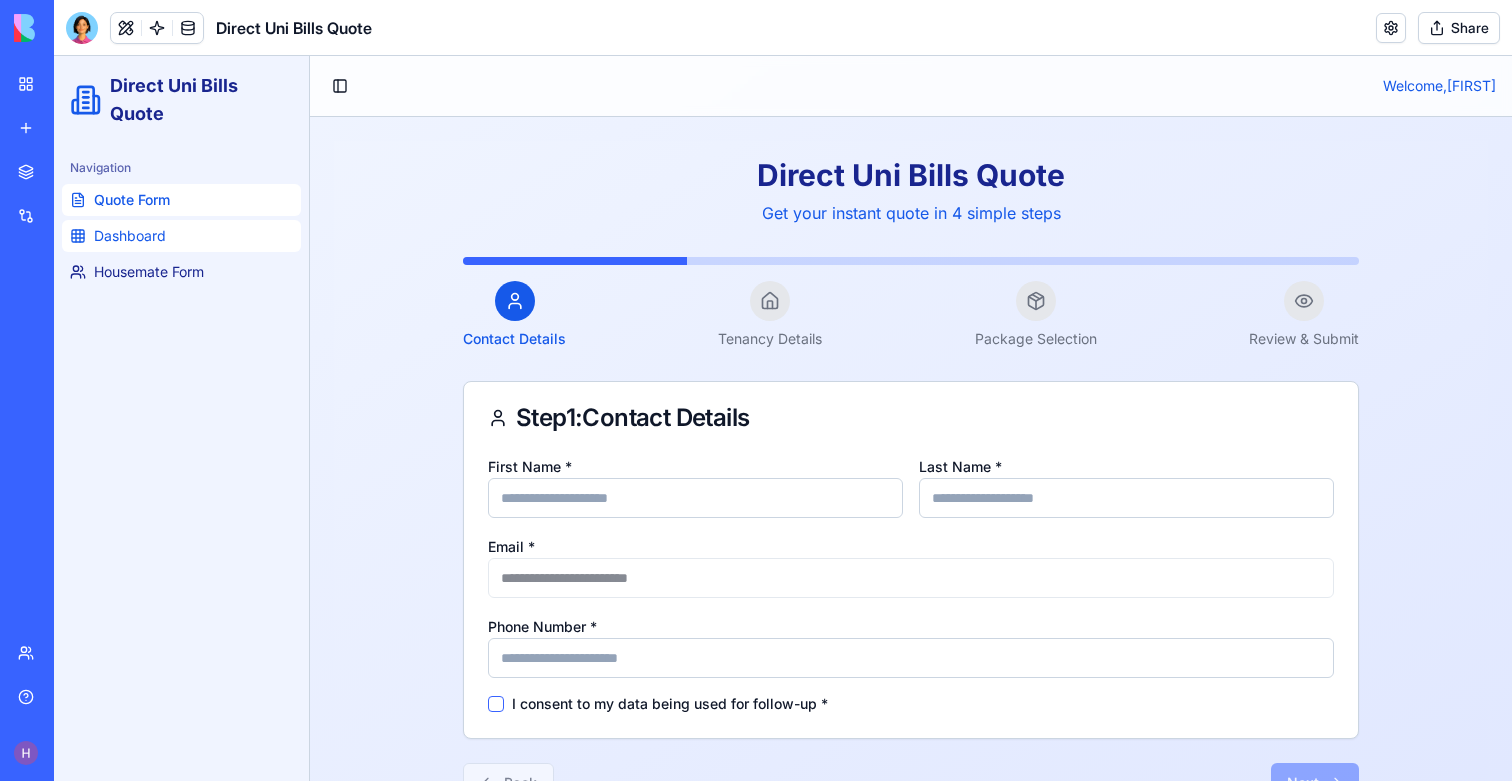 click on "Dashboard" at bounding box center [181, 236] 